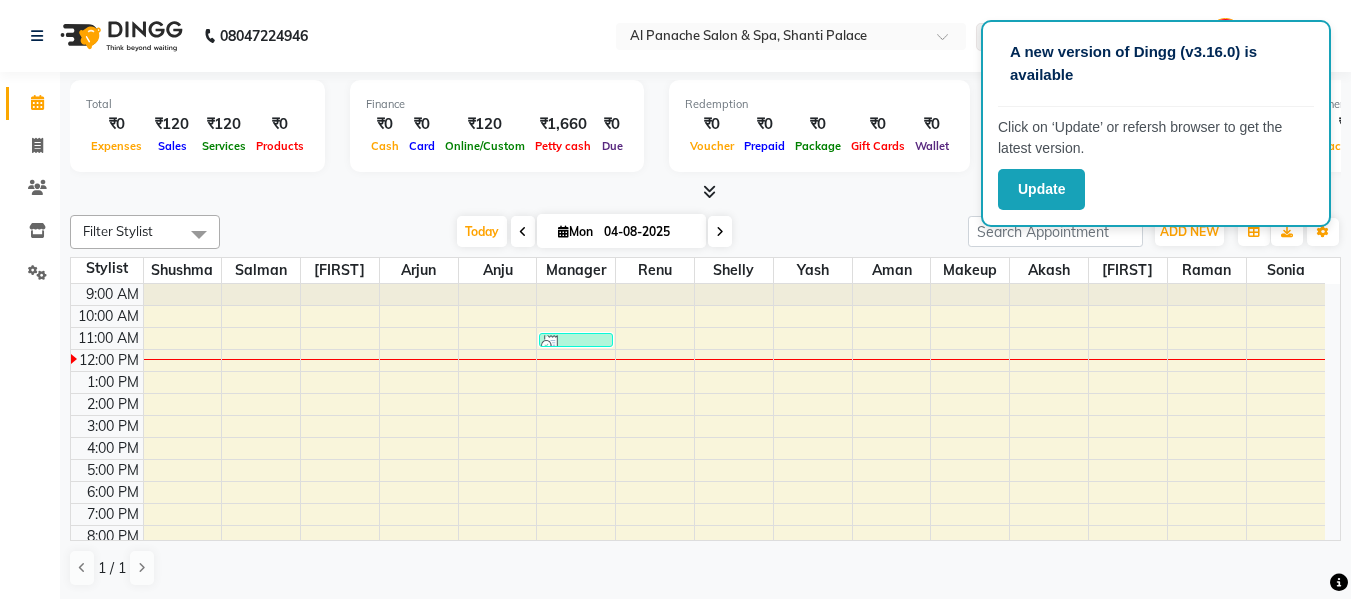 scroll, scrollTop: 0, scrollLeft: 0, axis: both 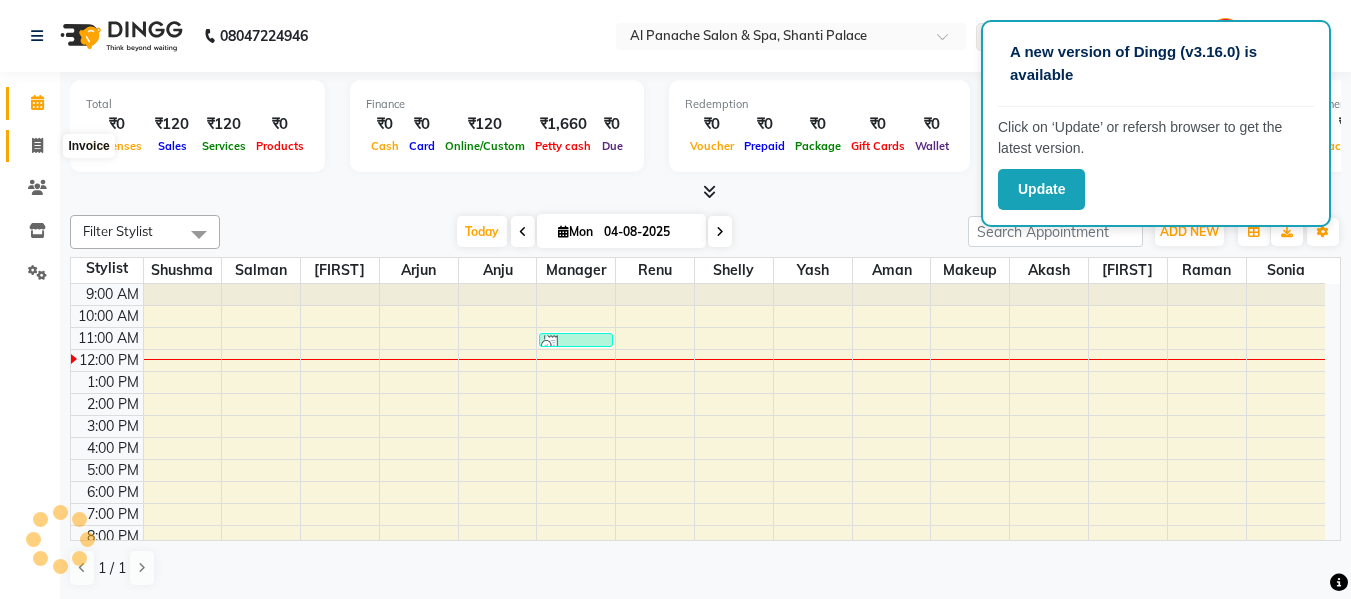 click 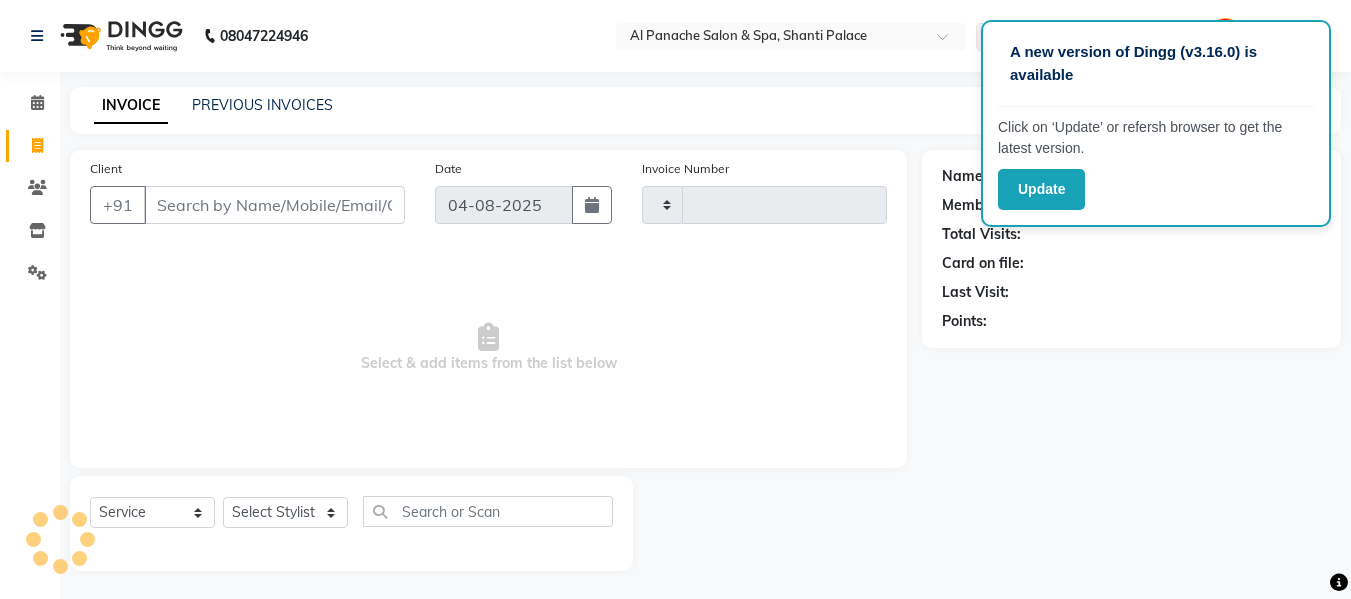 type on "1714" 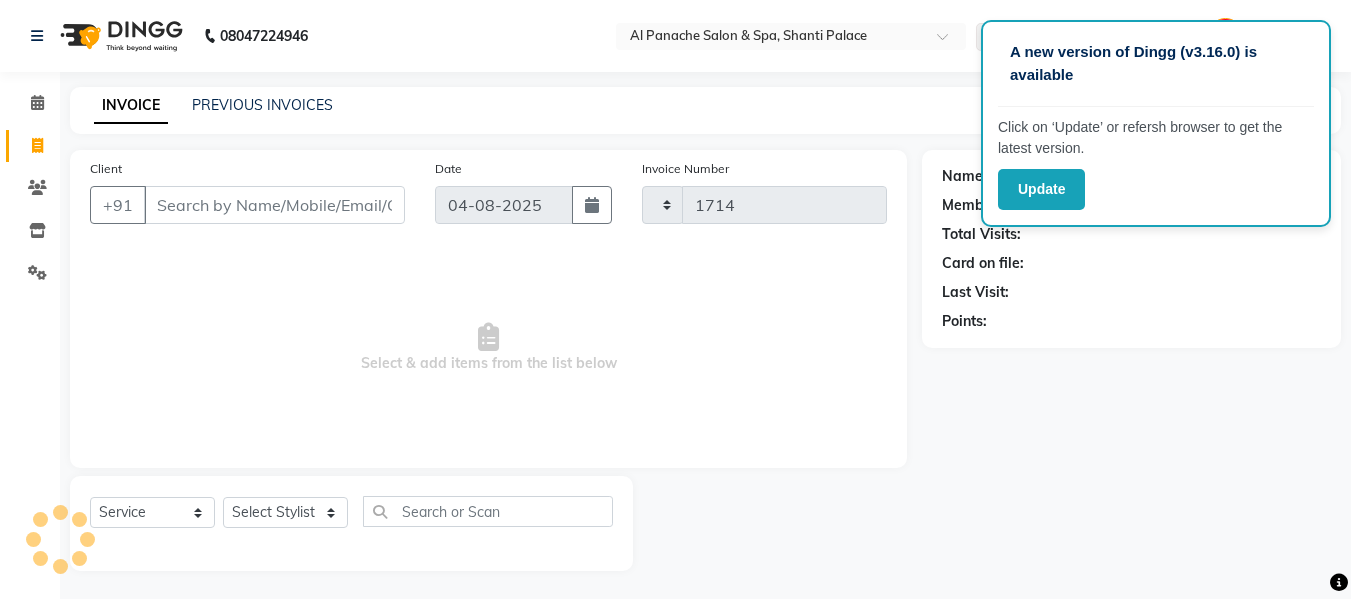 select on "751" 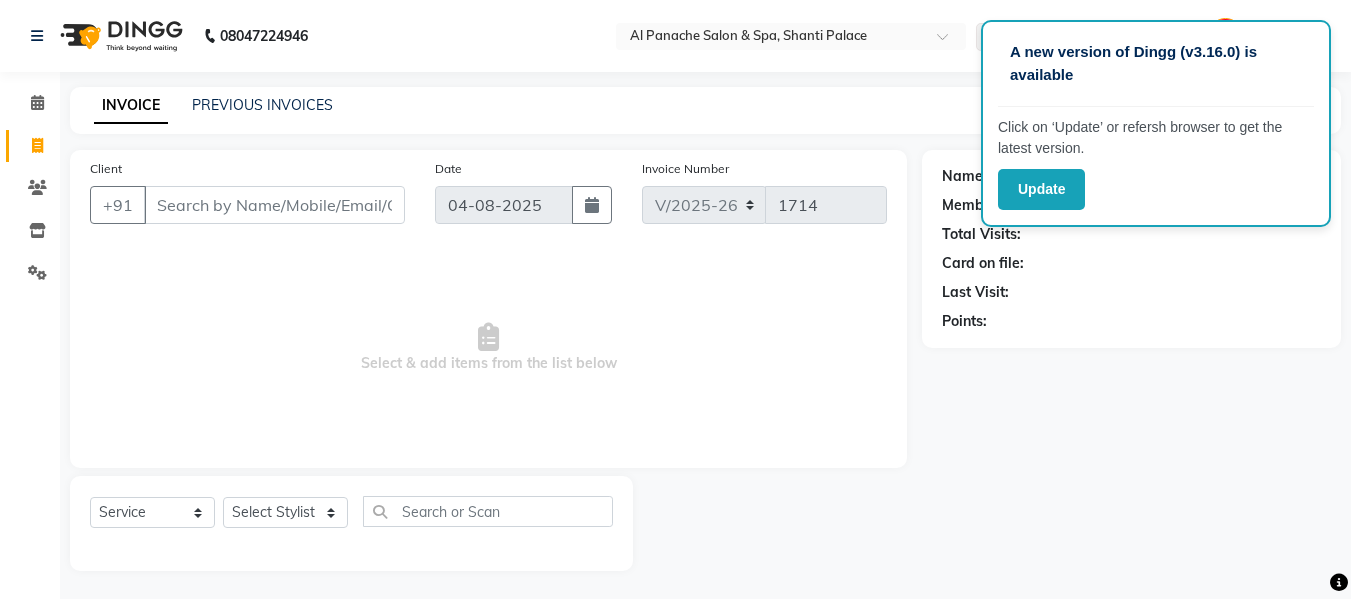 click on "Client" at bounding box center (274, 205) 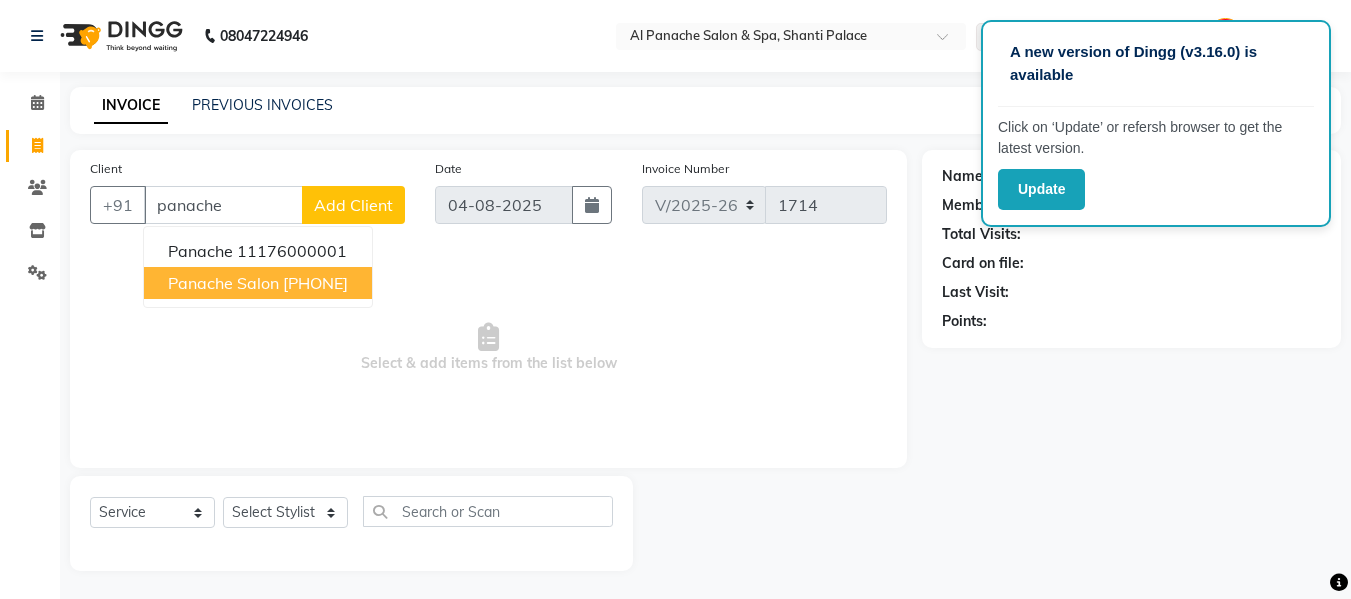 click on "[PHONE]" at bounding box center (315, 283) 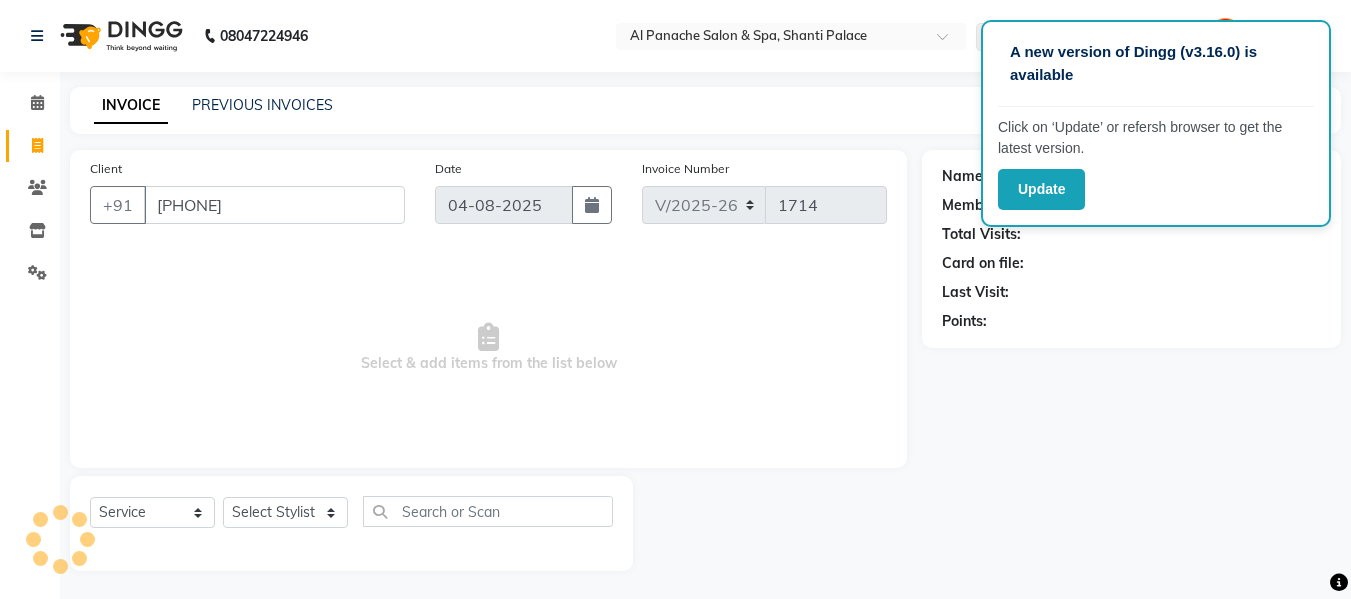 type on "[PHONE]" 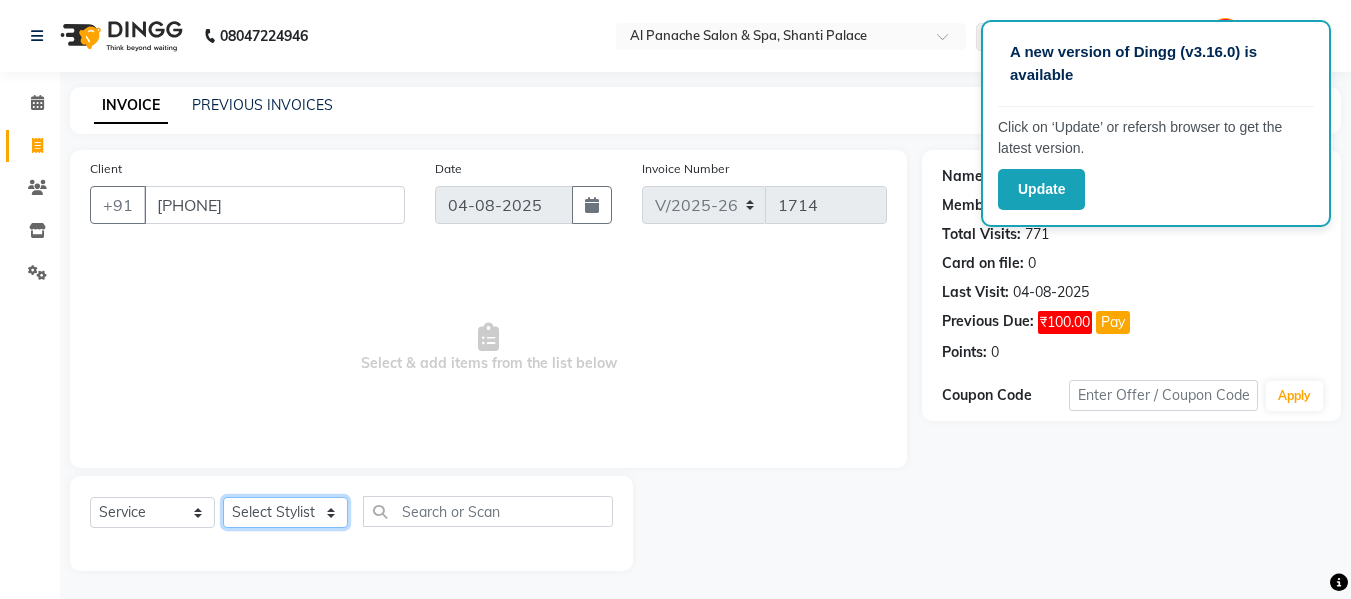 click on "Select Stylist Akash Aman anju Arjun AShu Bhavna Dhadwal Guneek Makeup Manager Raman Renu Salman Shelly shushma Sonia yash" 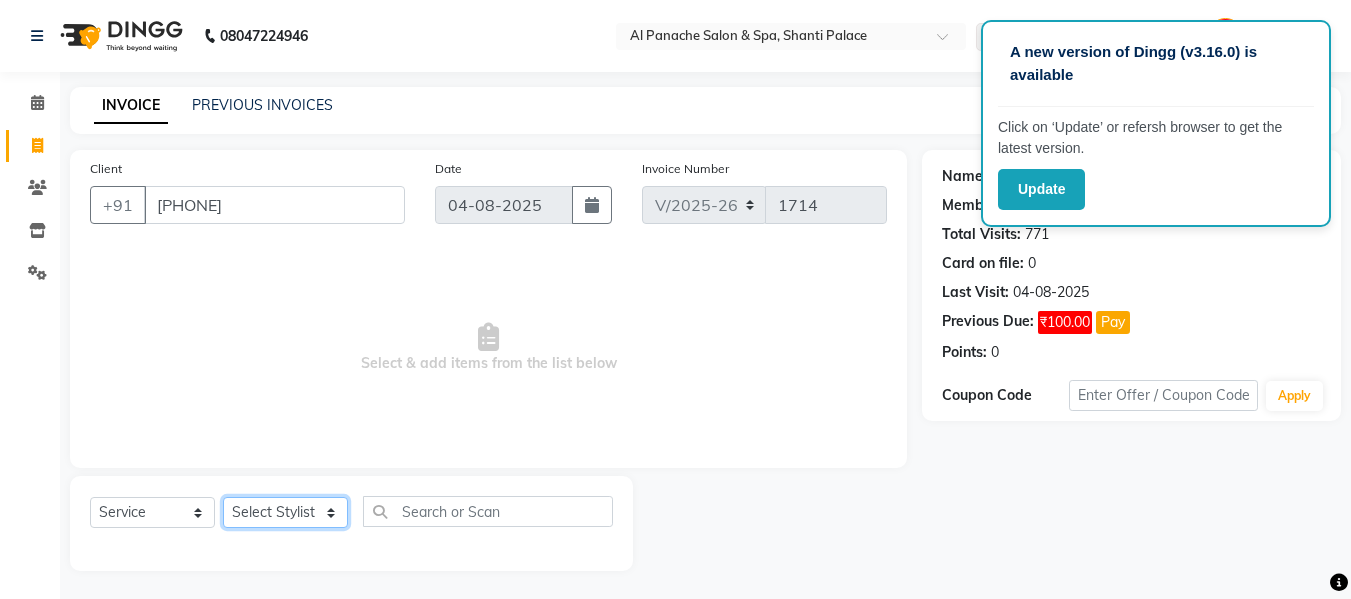 select on "63849" 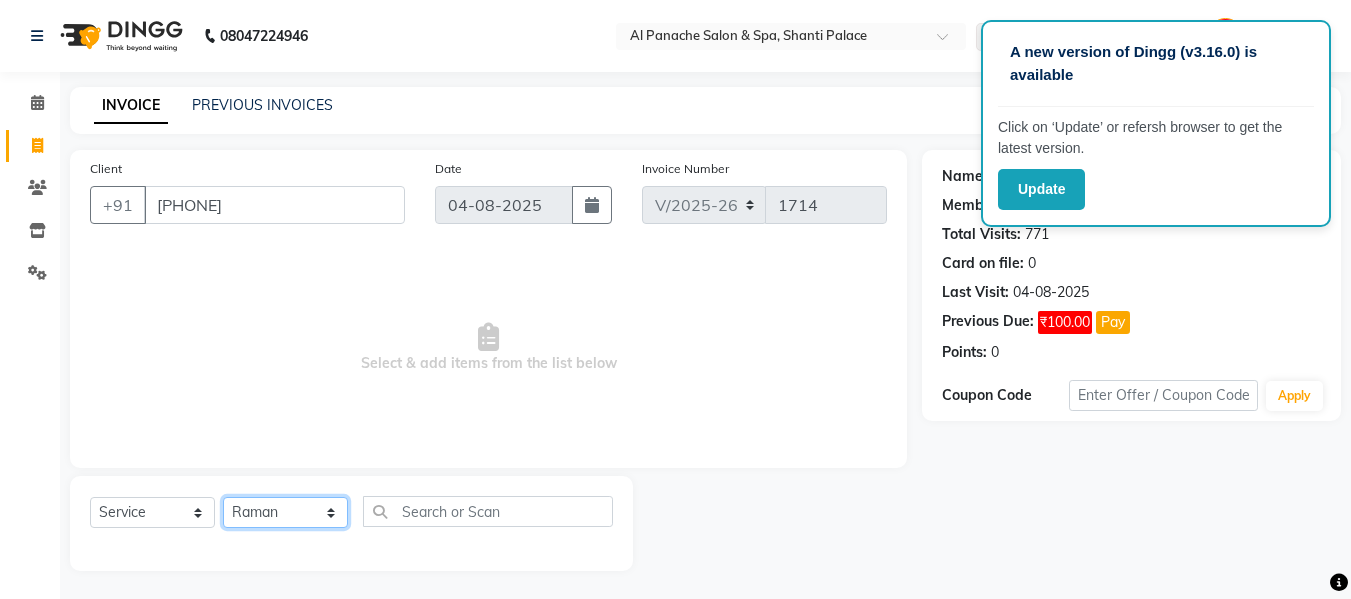 click on "Select Stylist Akash Aman anju Arjun AShu Bhavna Dhadwal Guneek Makeup Manager Raman Renu Salman Shelly shushma Sonia yash" 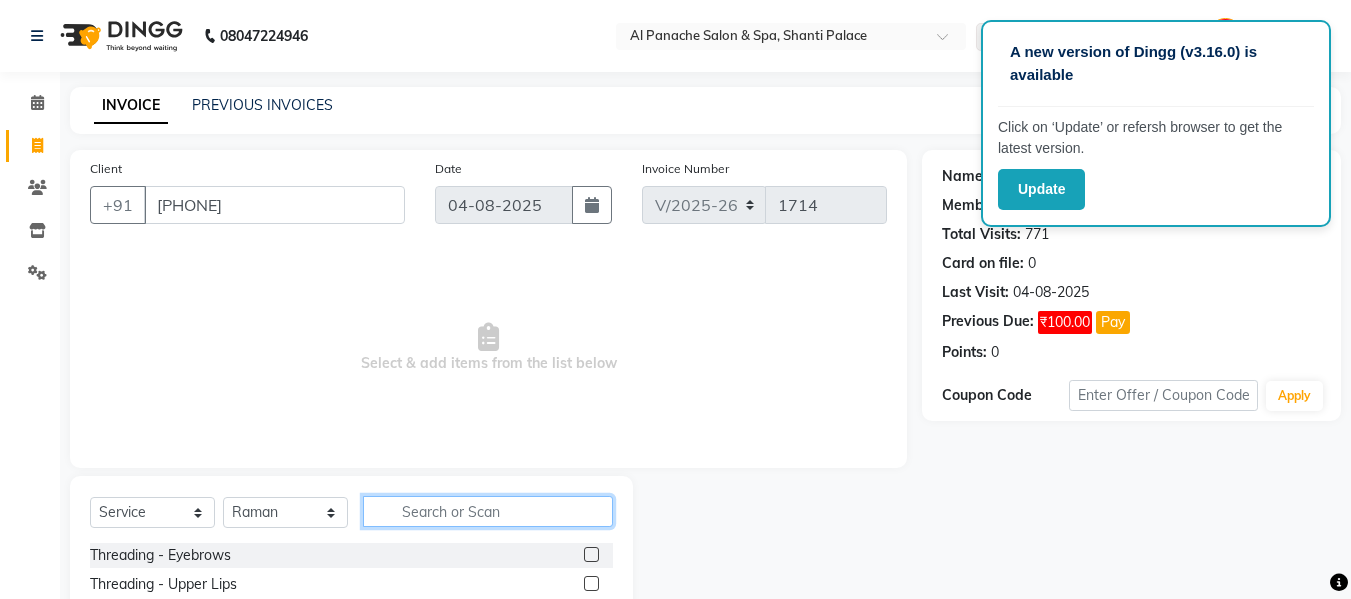 click 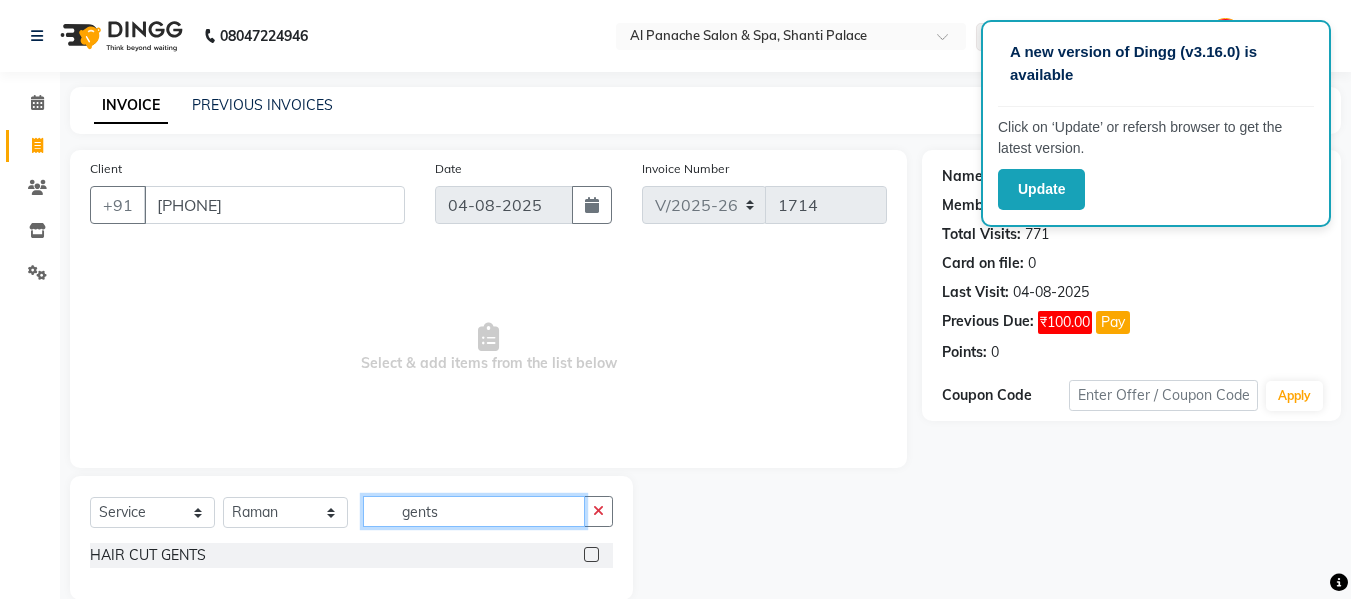 type on "gents" 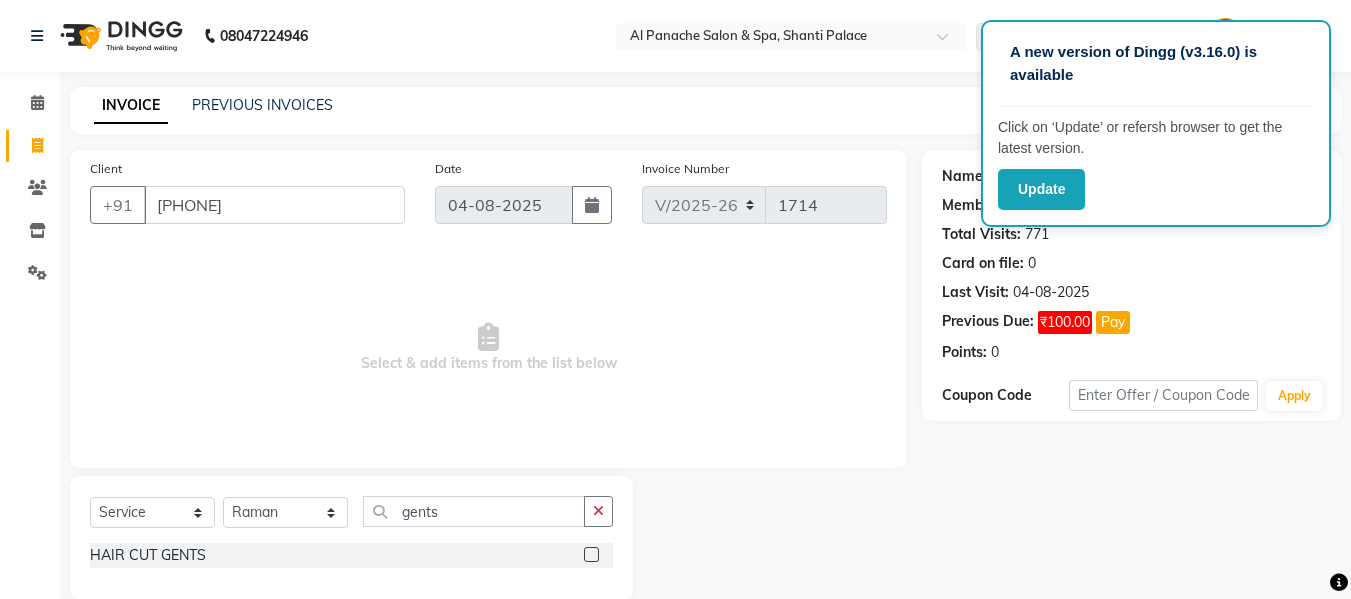click 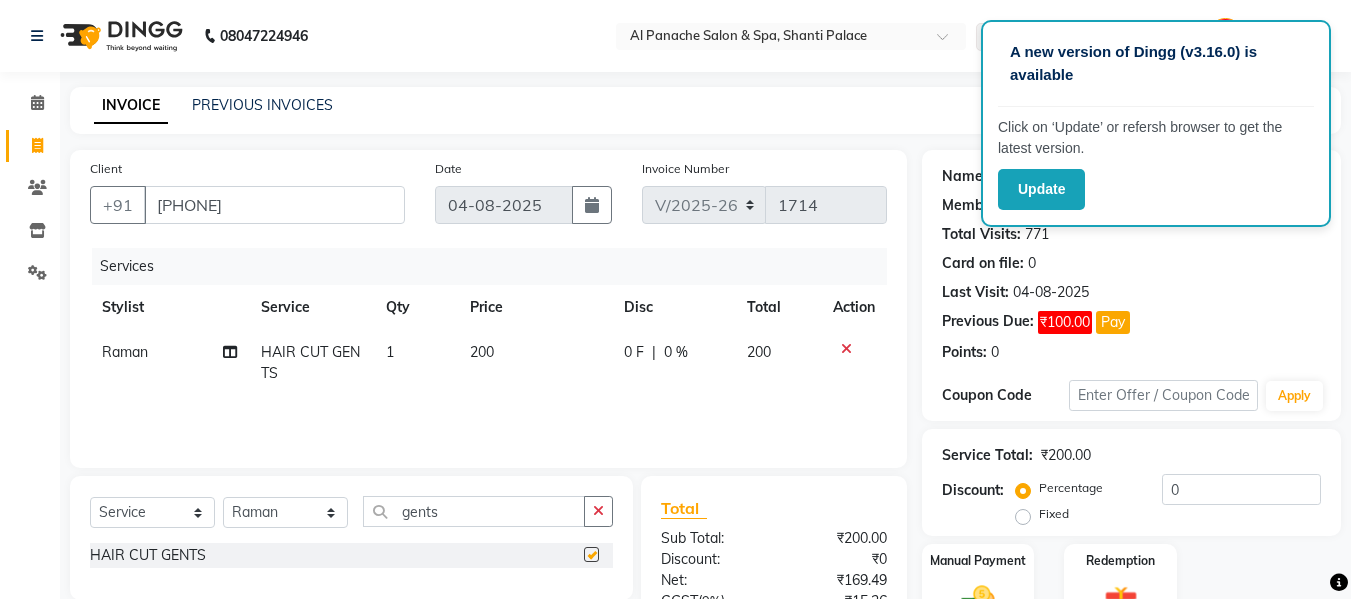 checkbox on "false" 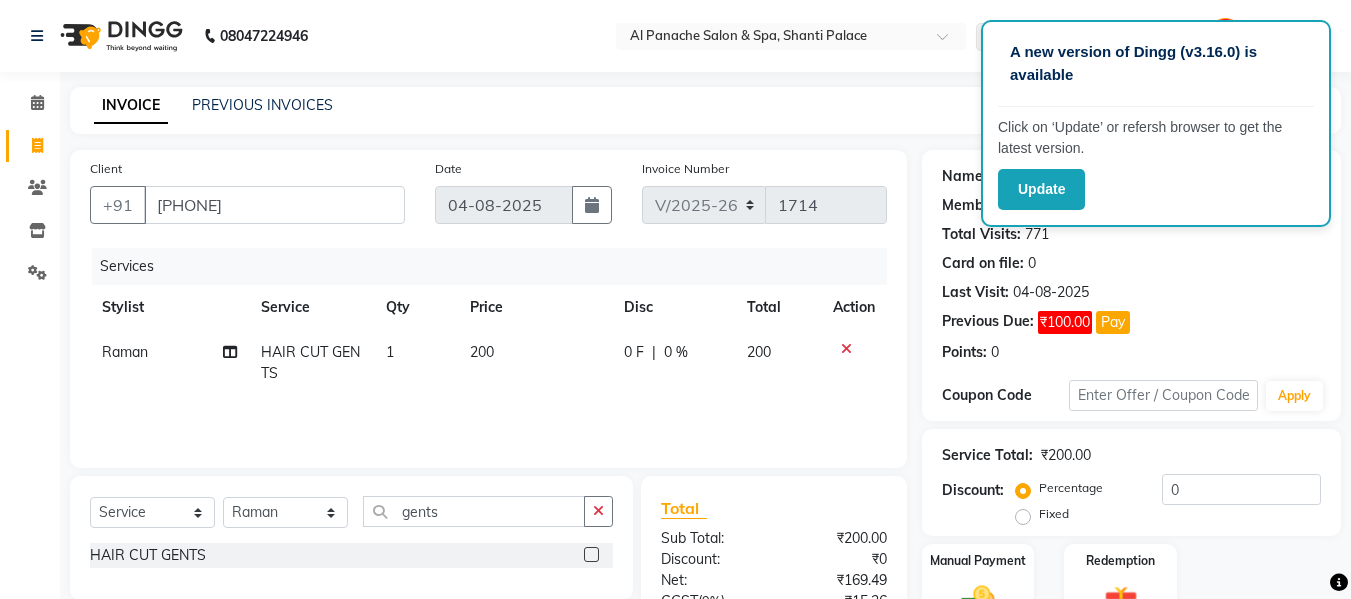click on "200" 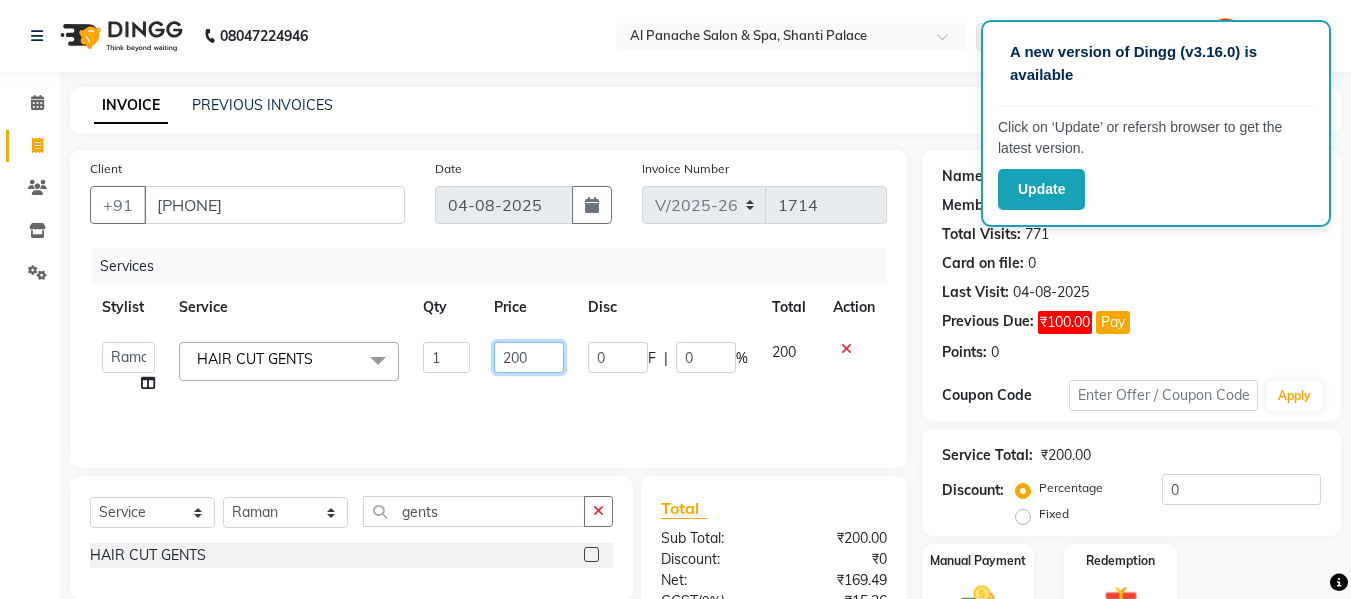 click on "200" 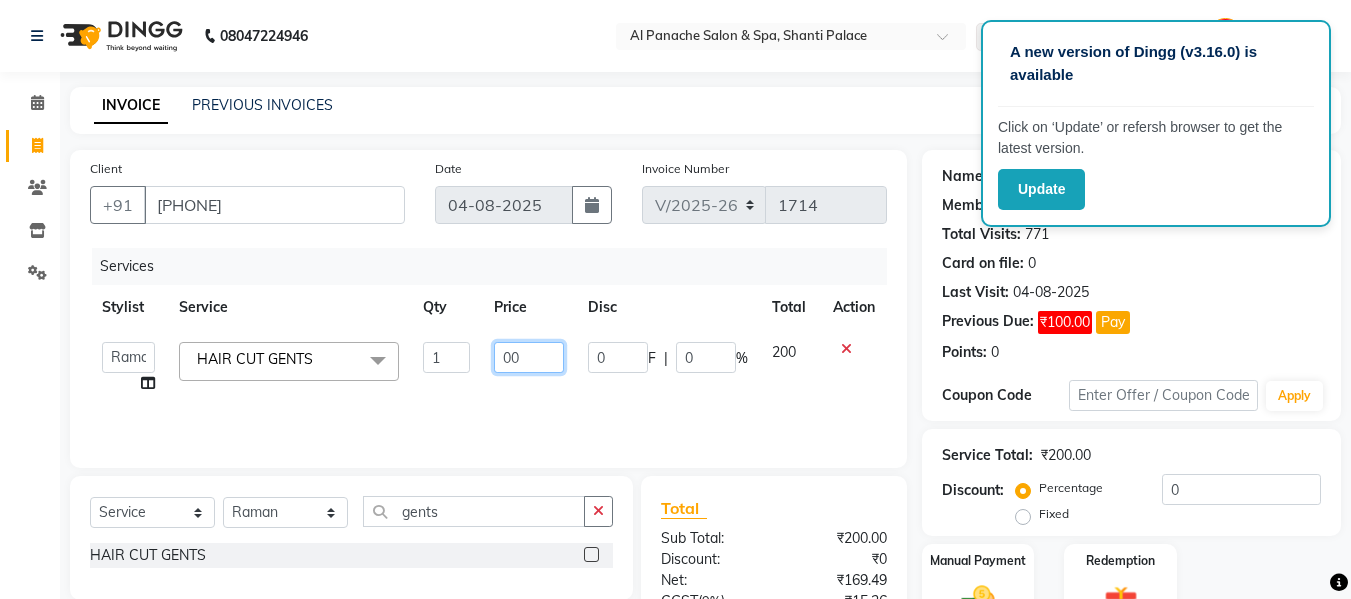 type on "600" 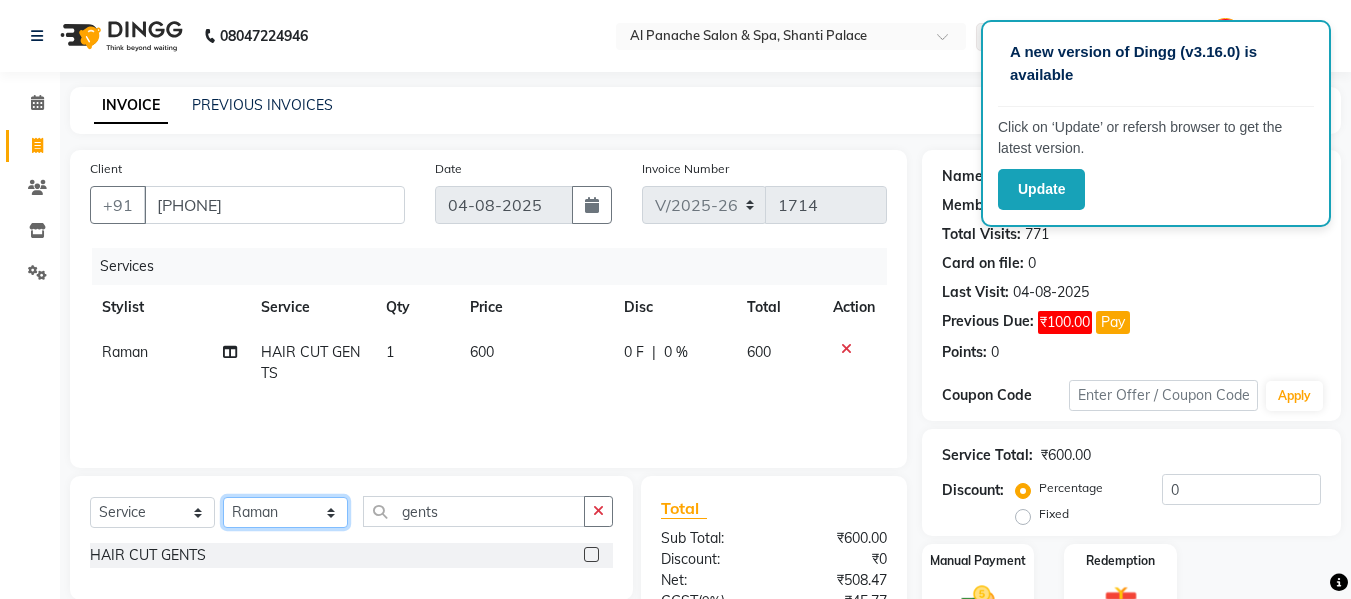 click on "Select Stylist Akash Aman anju Arjun AShu Bhavna Dhadwal Guneek Makeup Manager Raman Renu Salman Shelly shushma Sonia yash" 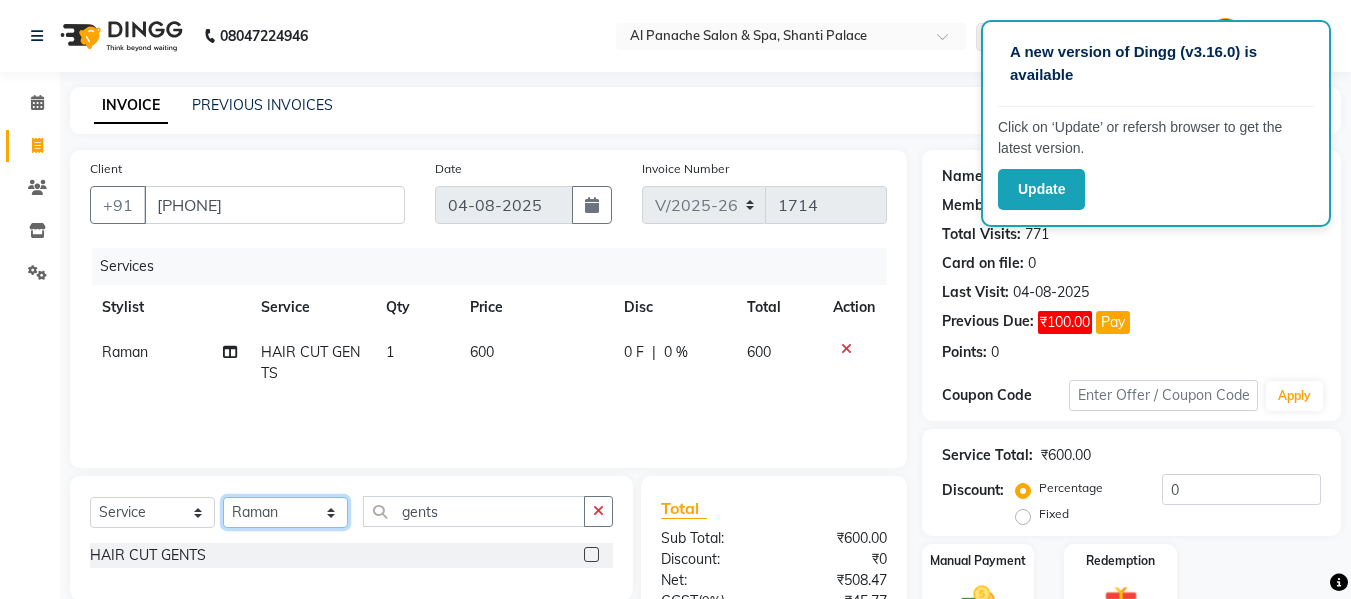 select on "12068" 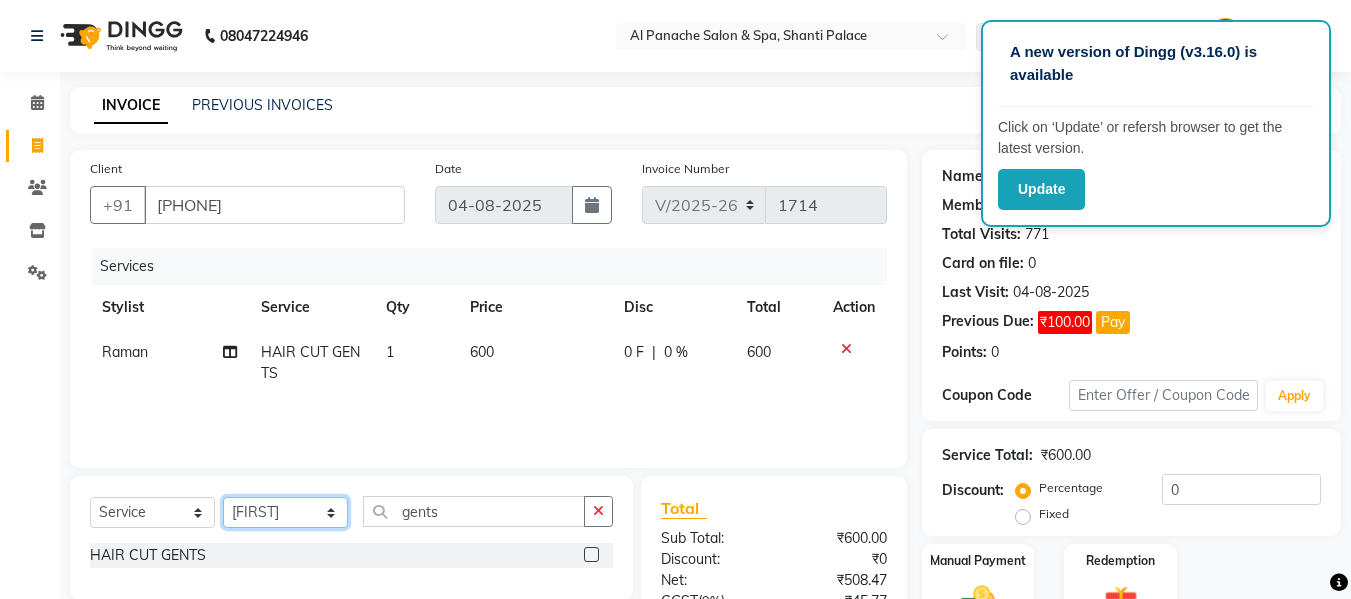 click on "Select Stylist Akash Aman anju Arjun AShu Bhavna Dhadwal Guneek Makeup Manager Raman Renu Salman Shelly shushma Sonia yash" 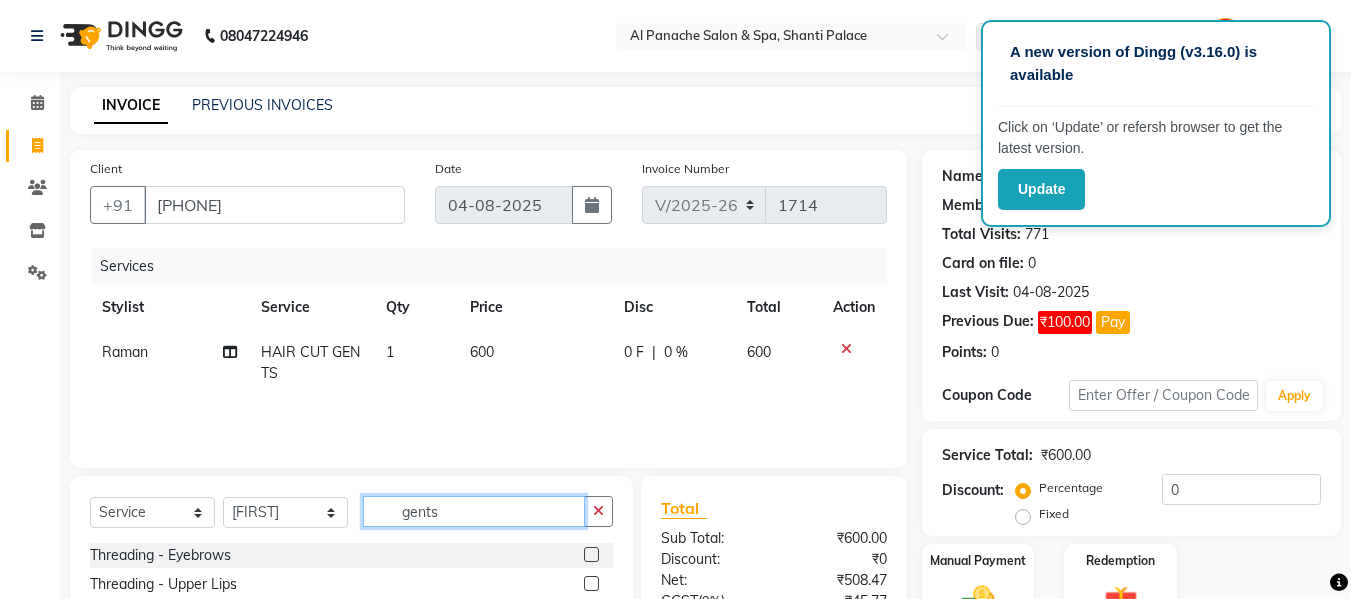click on "gents" 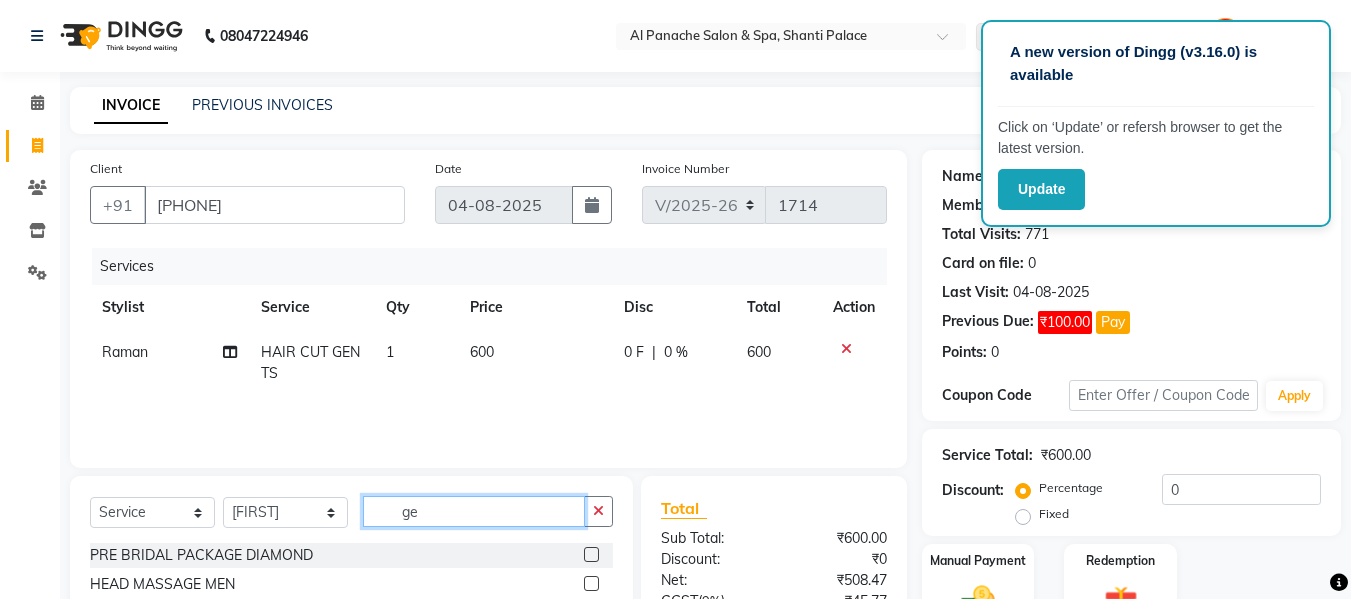 type on "g" 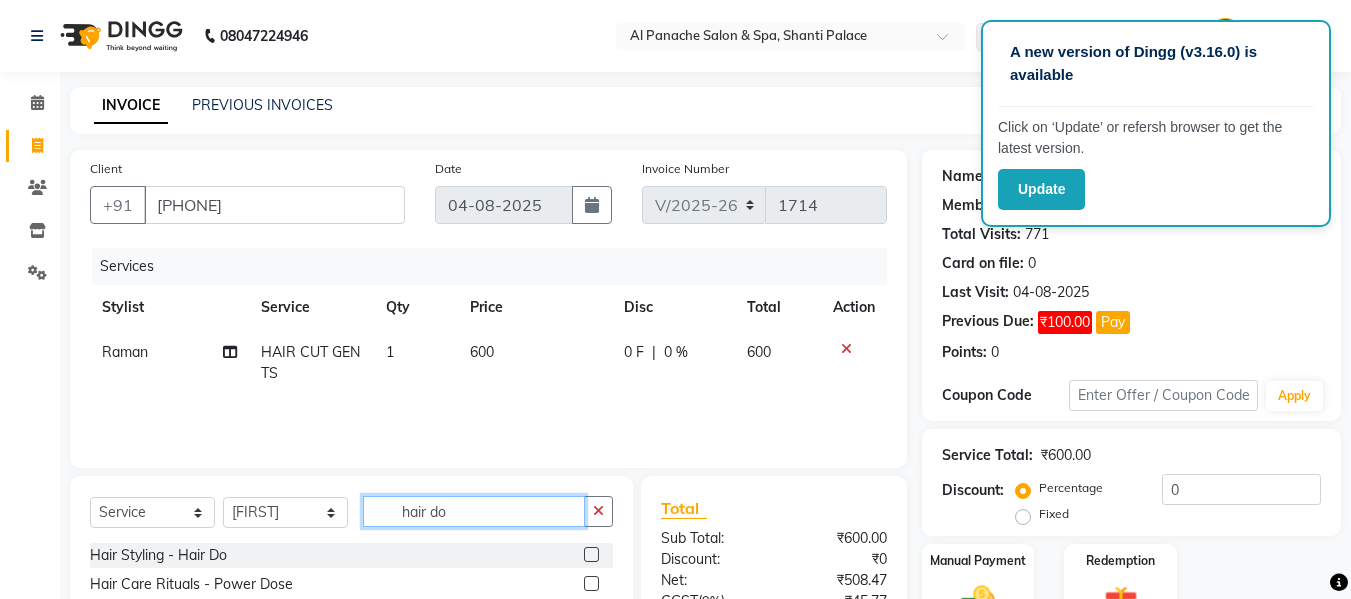 type on "hair do" 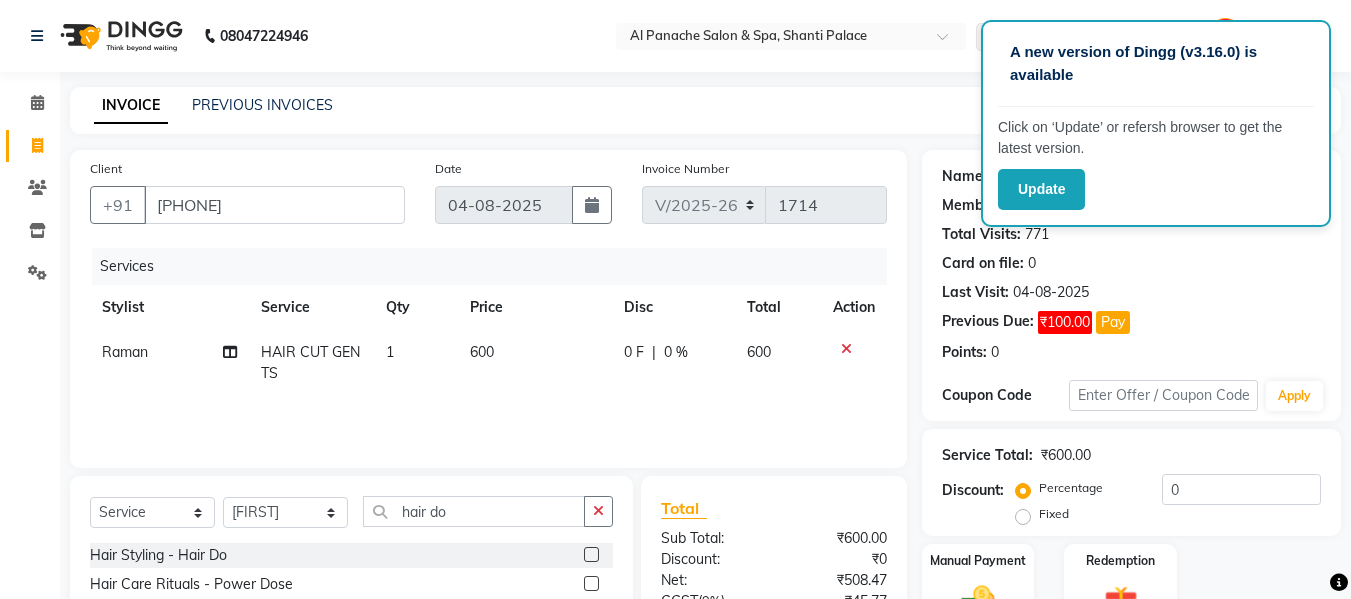 click 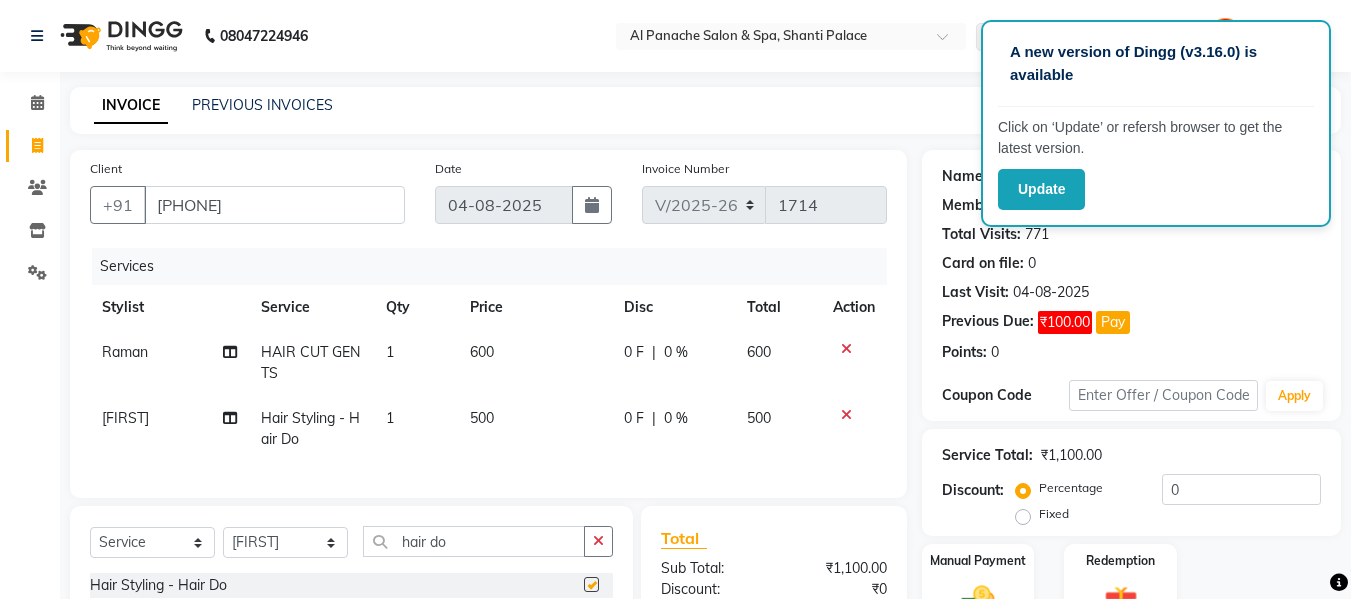 checkbox on "false" 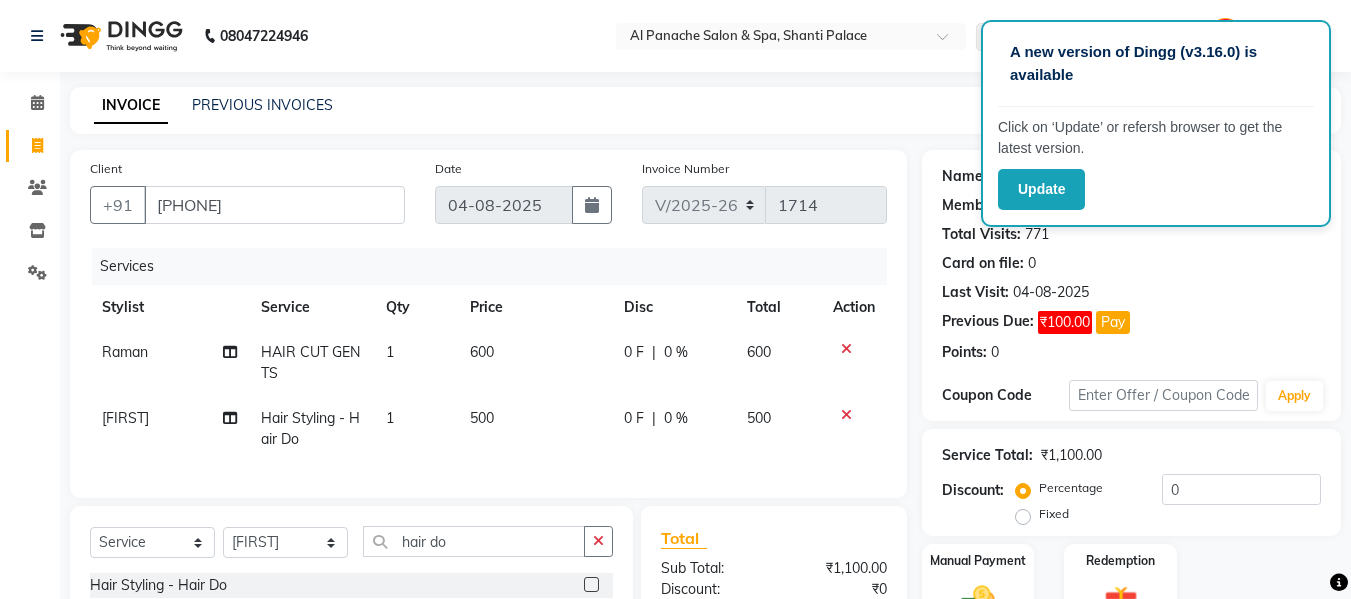click on "500" 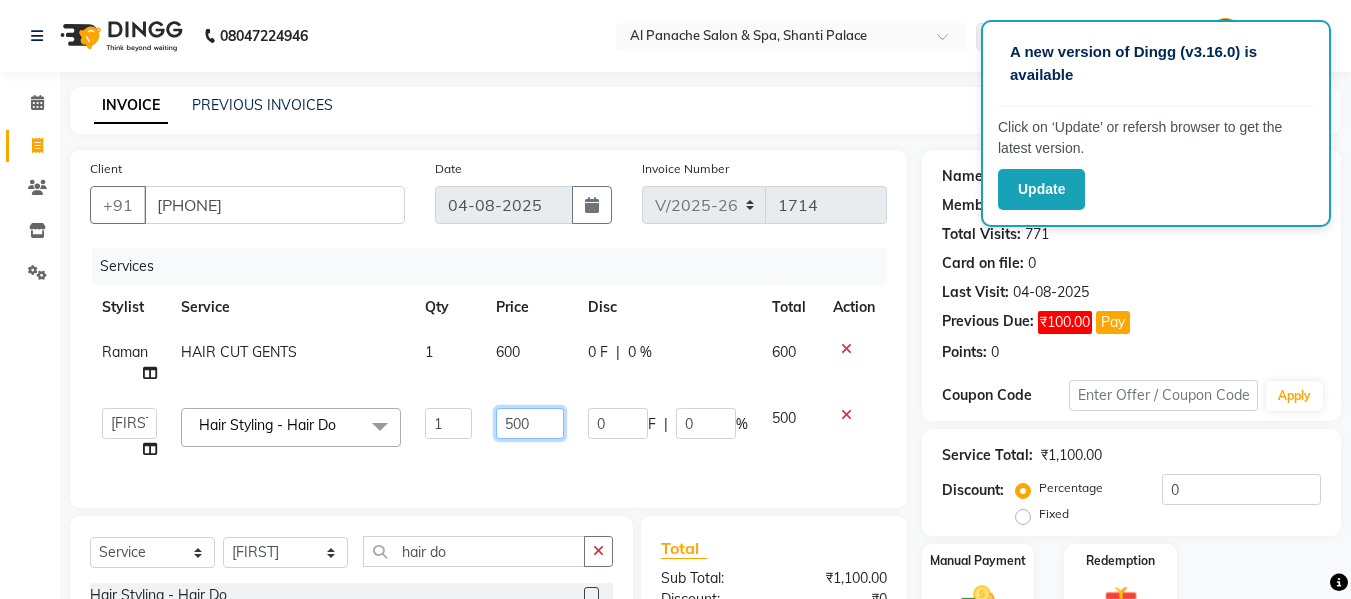 click on "500" 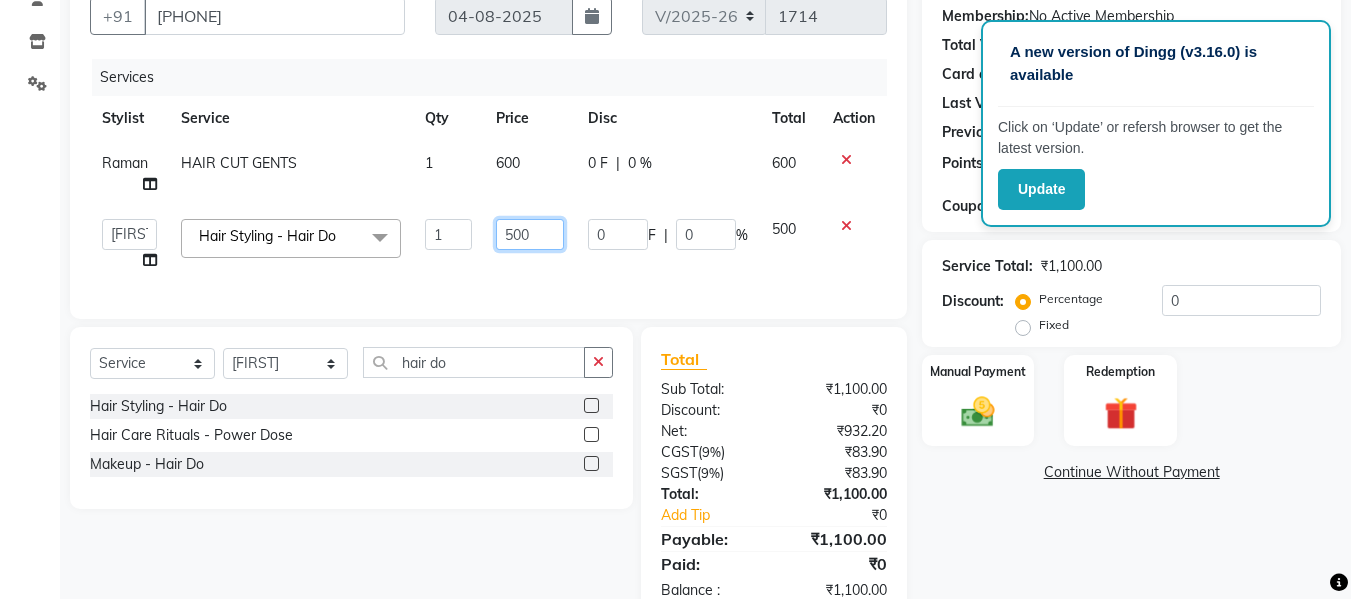 scroll, scrollTop: 256, scrollLeft: 0, axis: vertical 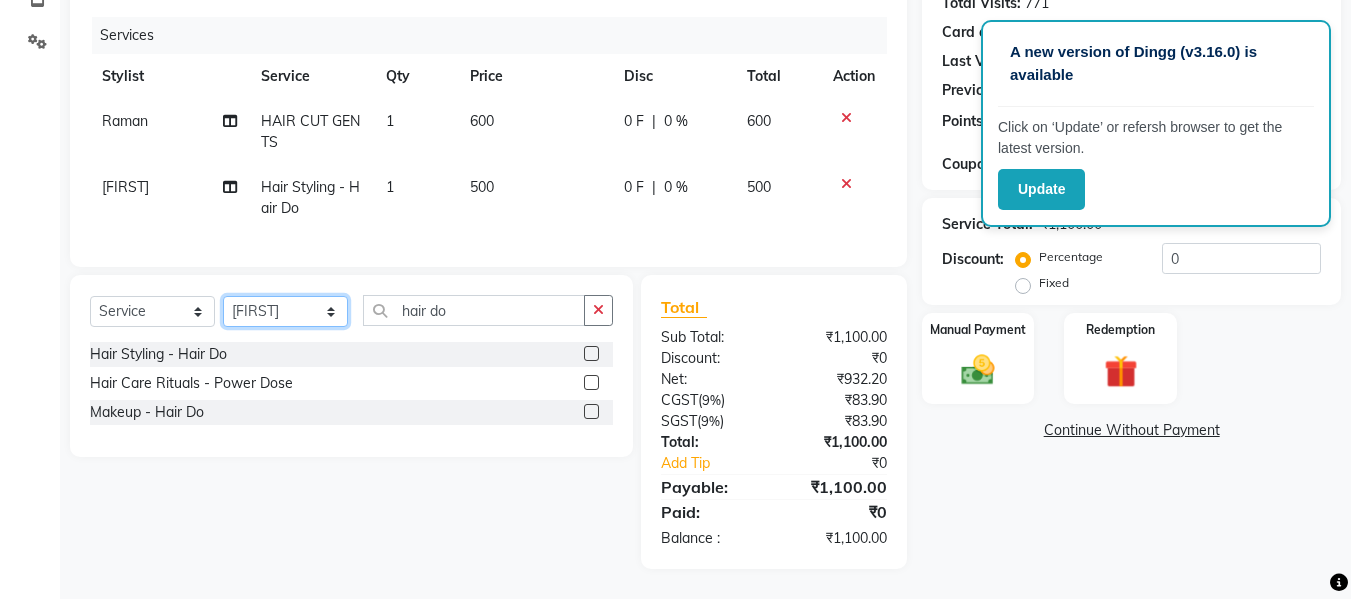 click on "Select Stylist Akash Aman anju Arjun AShu Bhavna Dhadwal Guneek Makeup Manager Raman Renu Salman Shelly shushma Sonia yash" 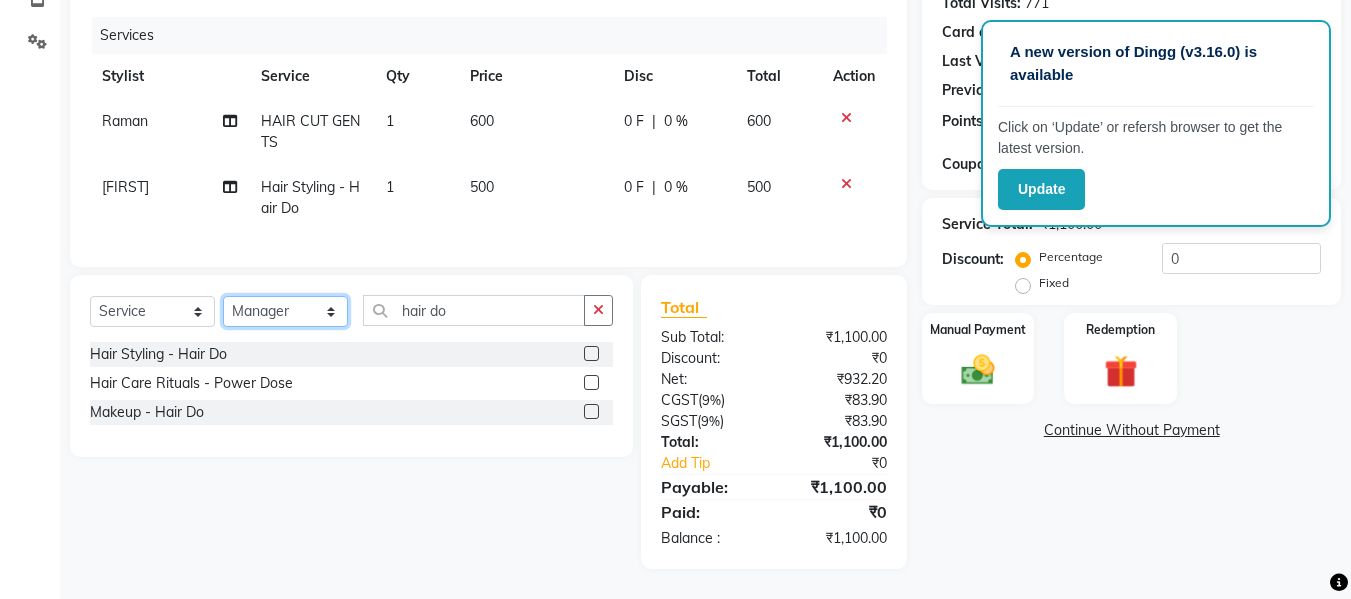 click on "Select Stylist Akash Aman anju Arjun AShu Bhavna Dhadwal Guneek Makeup Manager Raman Renu Salman Shelly shushma Sonia yash" 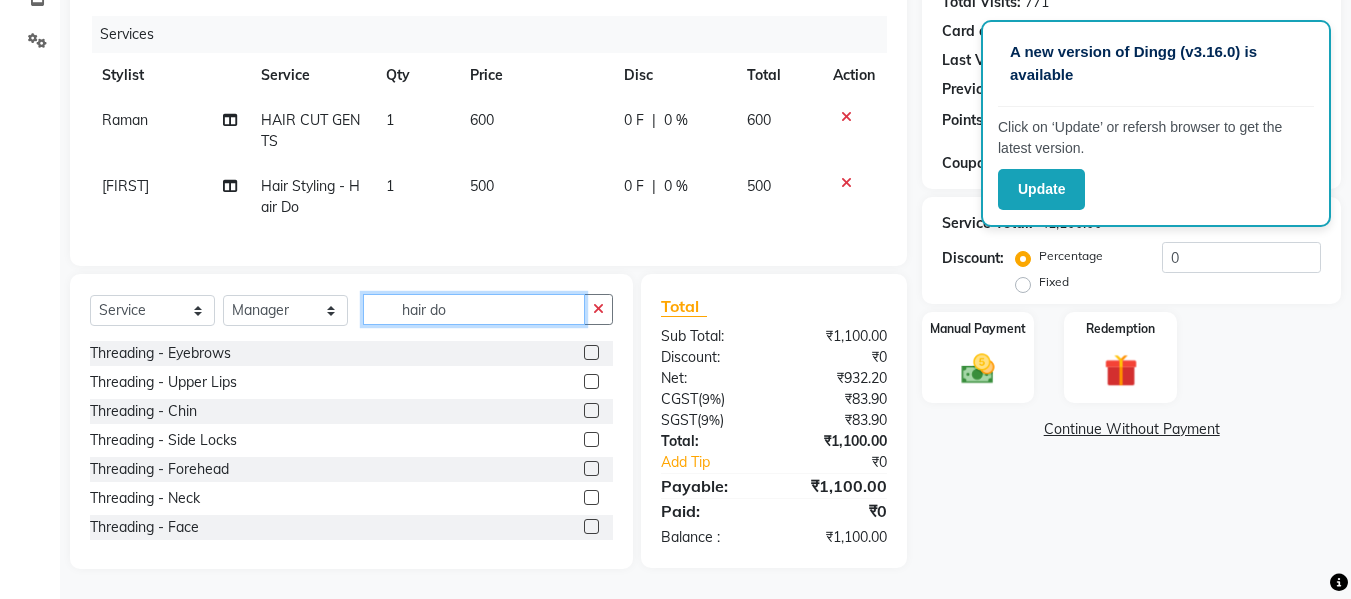 click on "hair do" 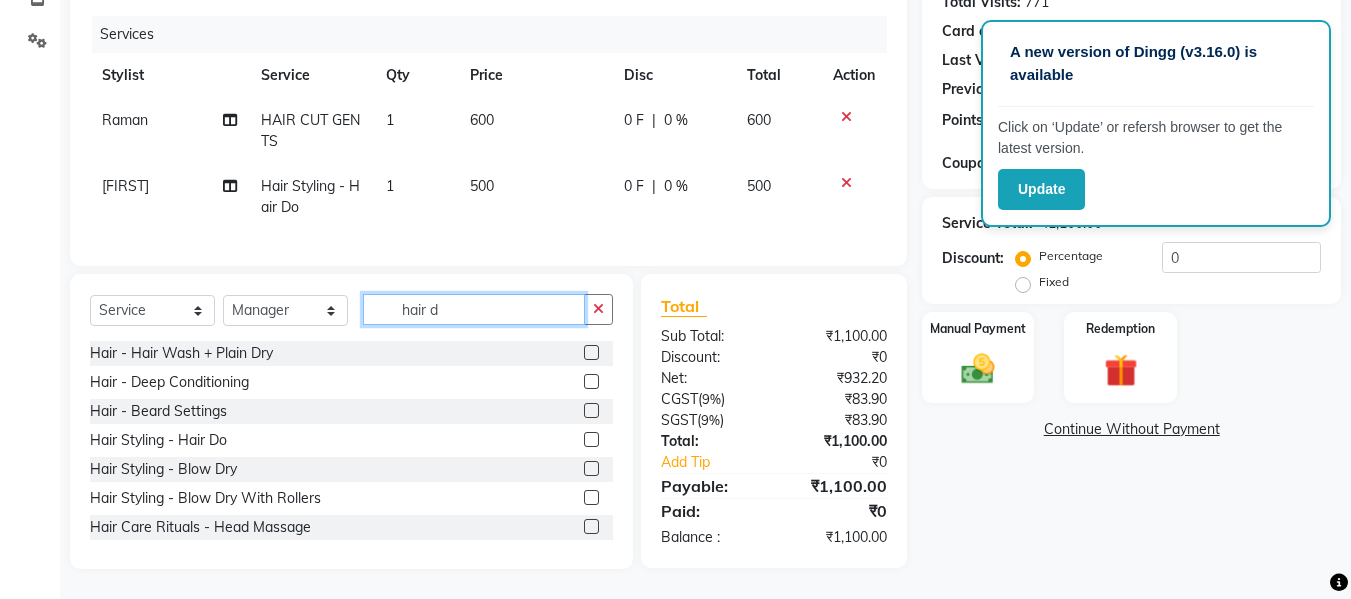 type on "hair d" 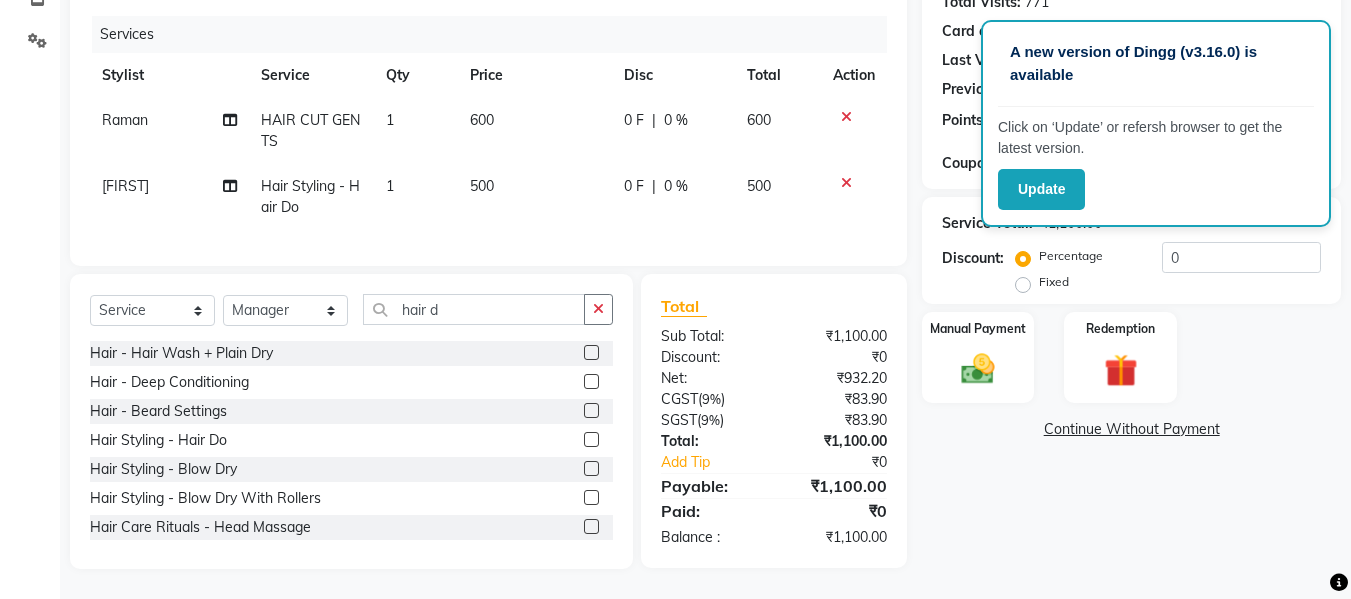 click 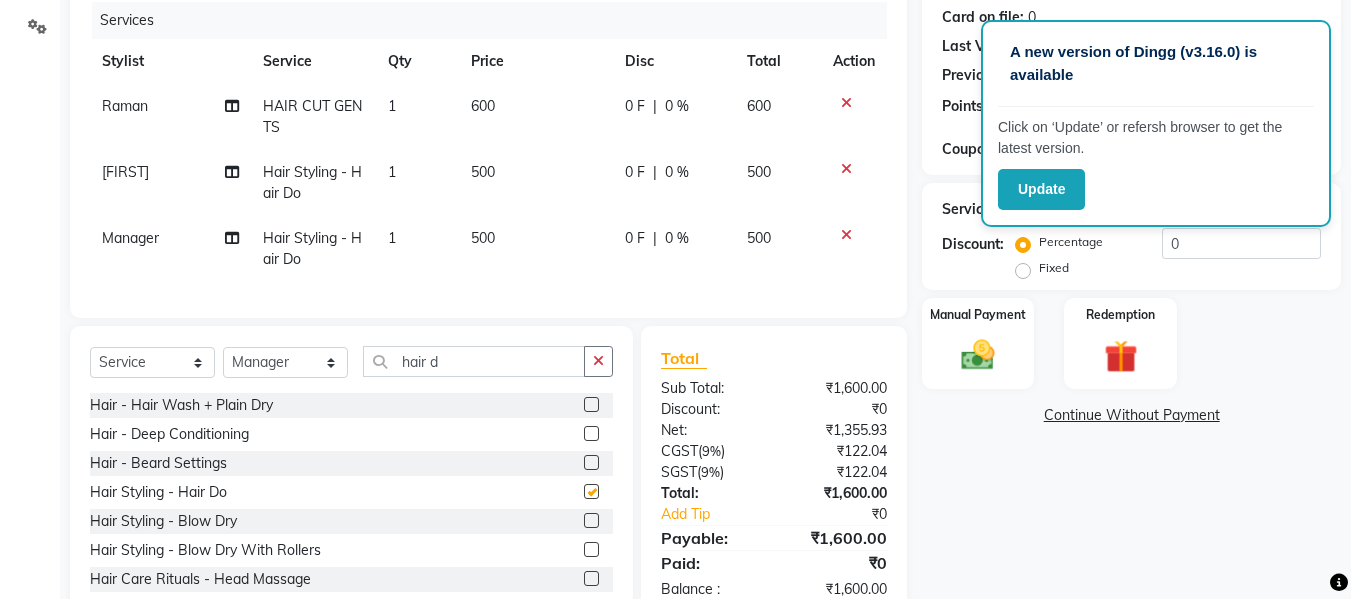 checkbox on "false" 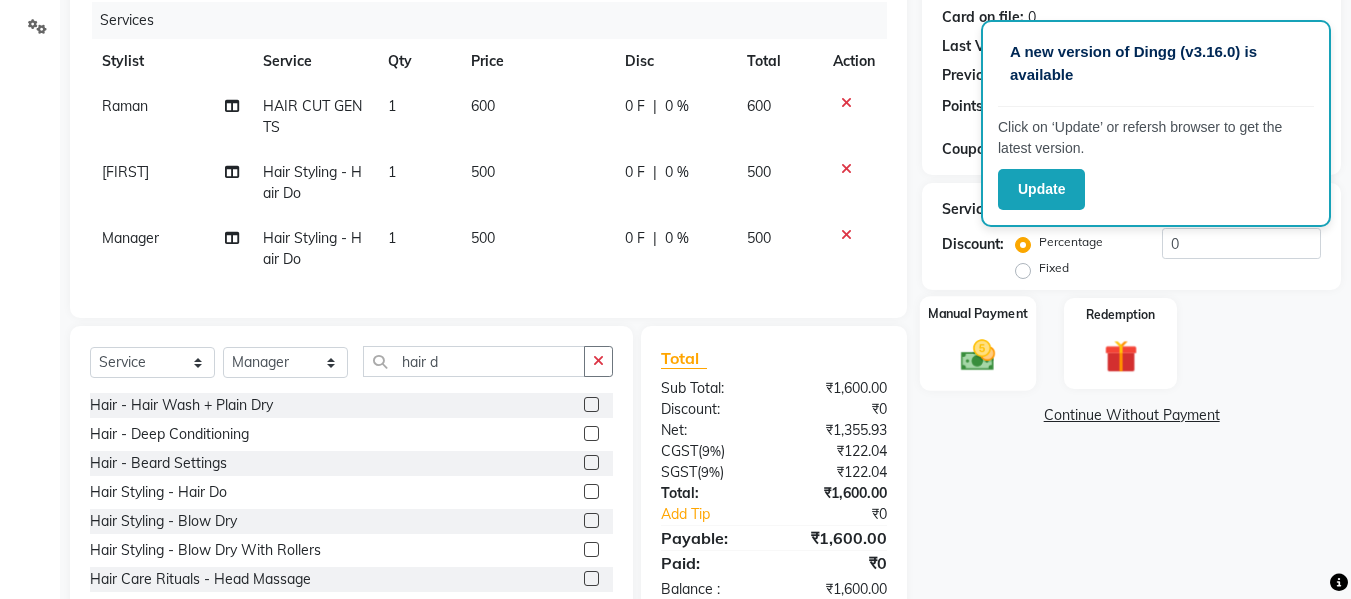 click 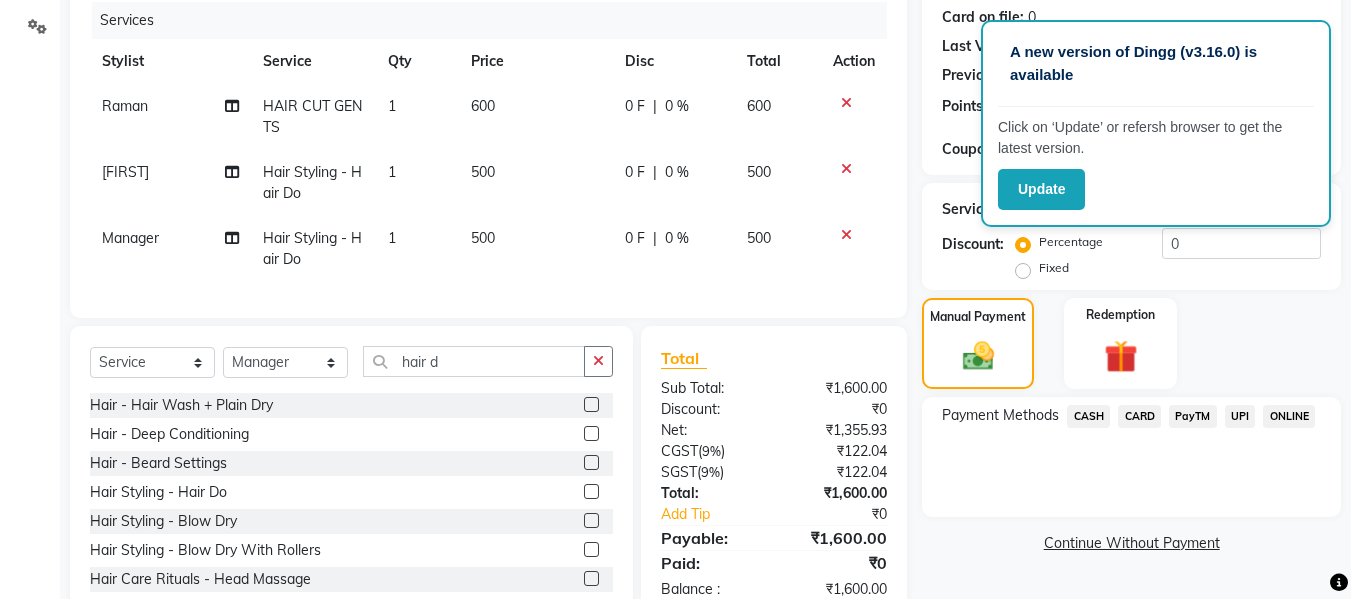 click on "CARD" 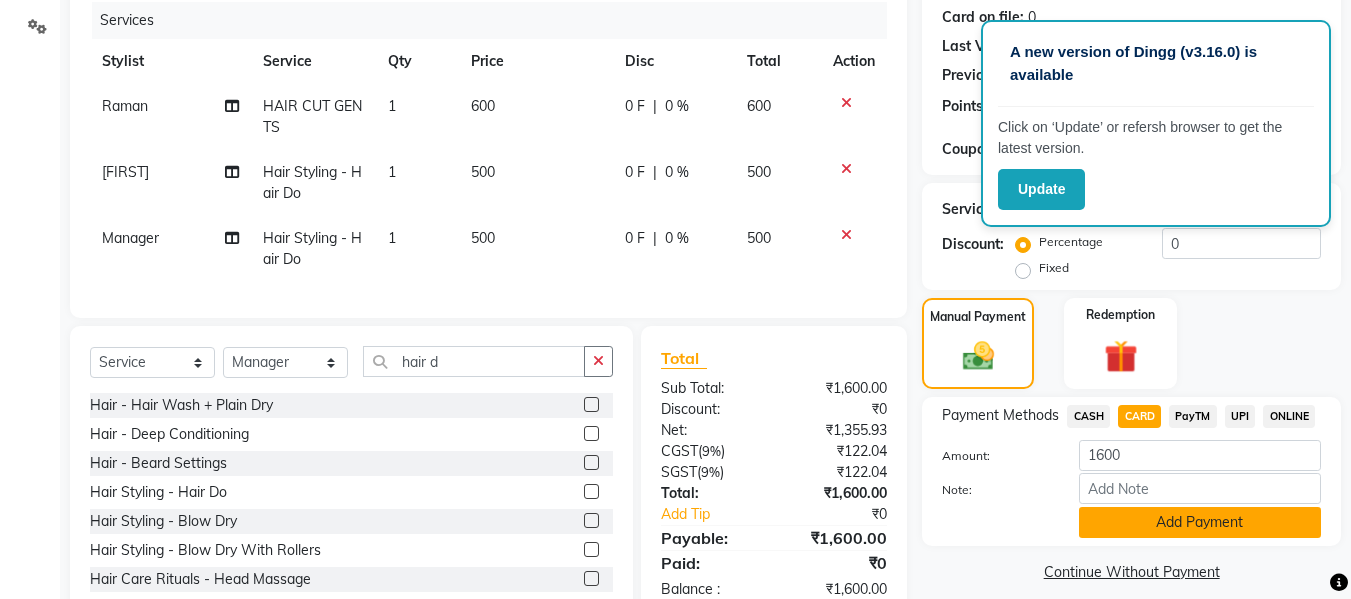 click on "Add Payment" 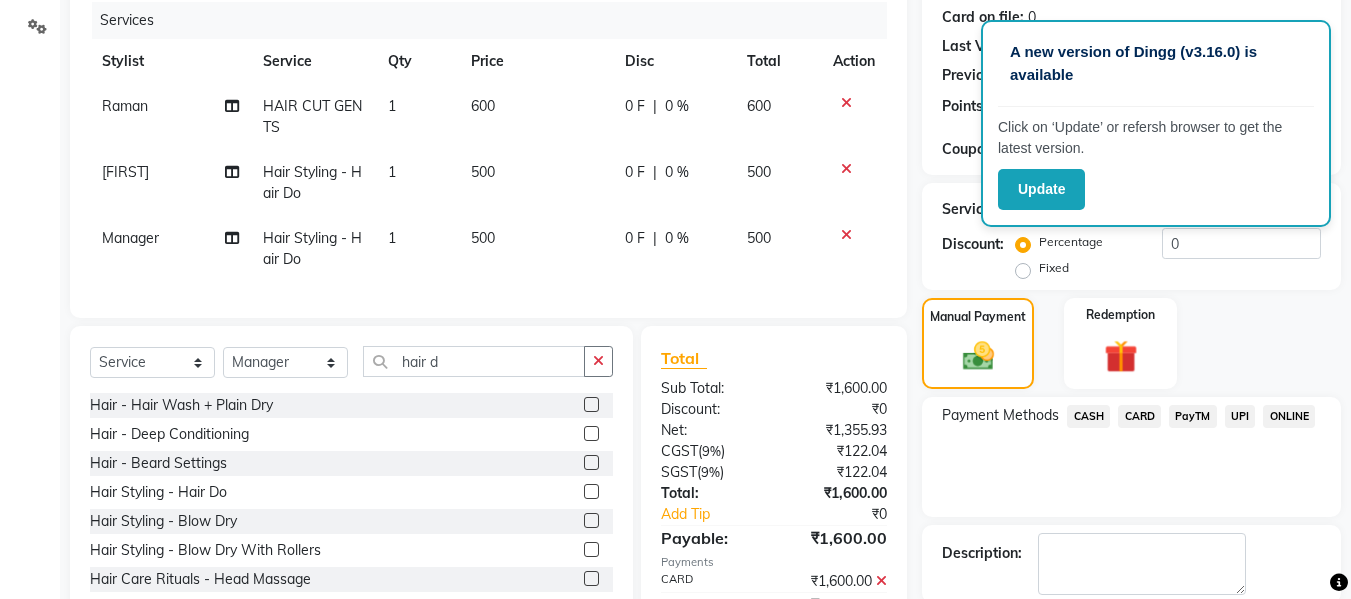 scroll, scrollTop: 354, scrollLeft: 0, axis: vertical 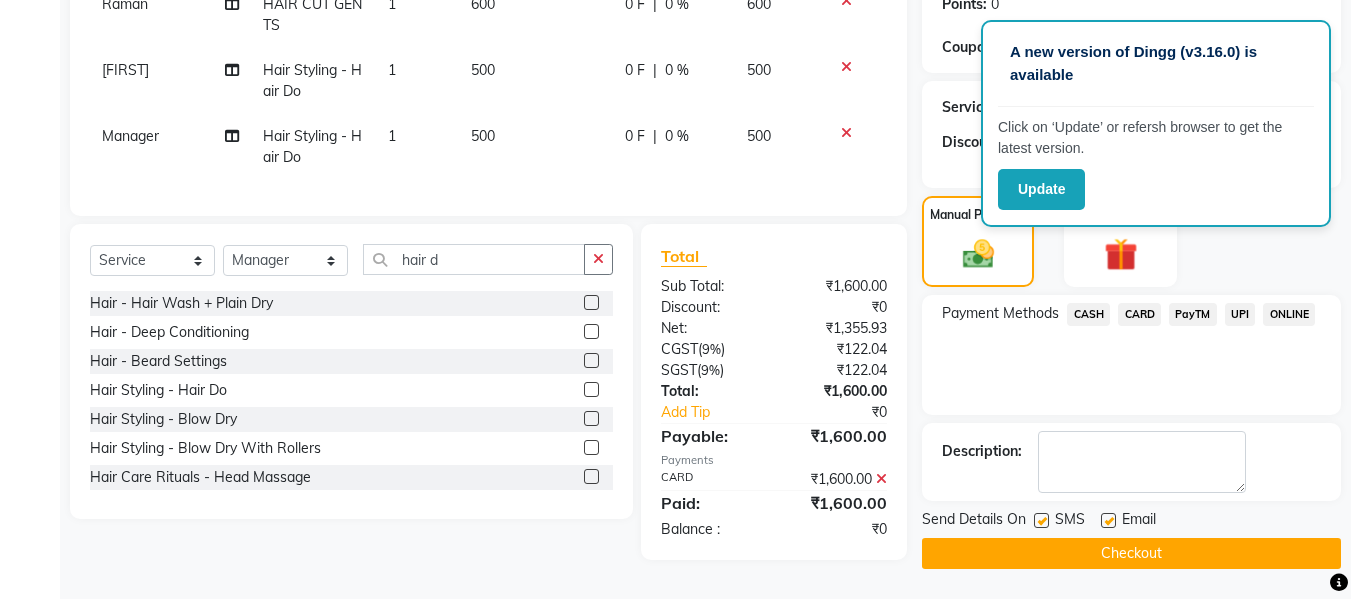 click on "Checkout" 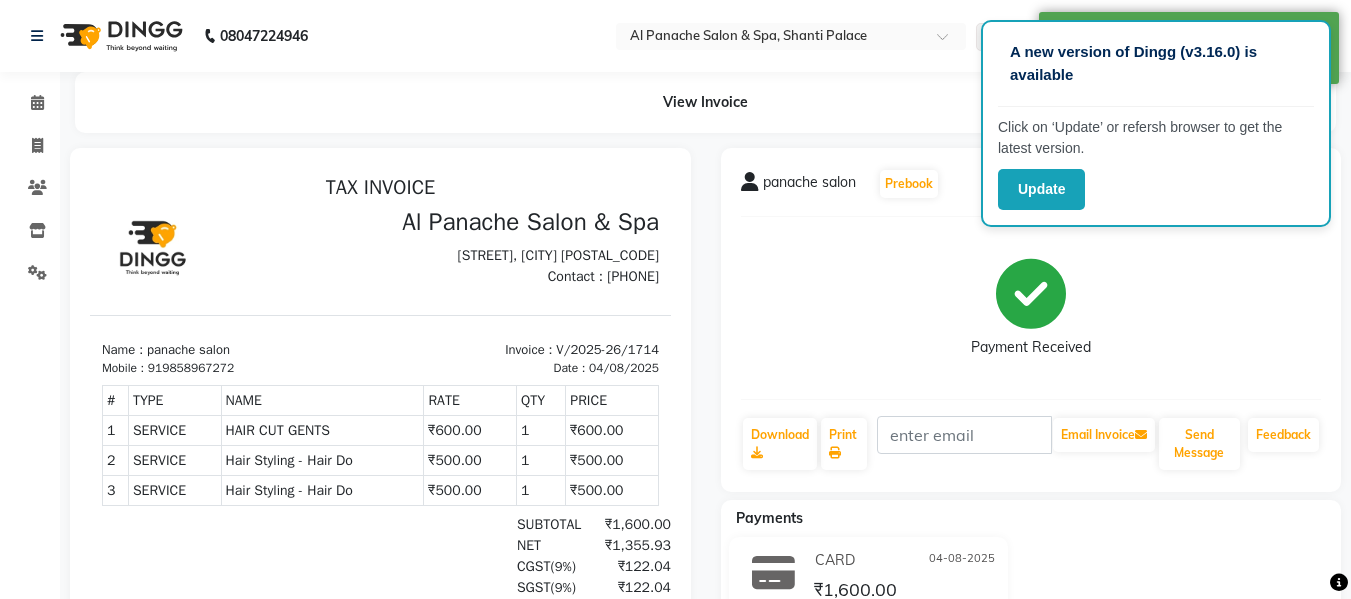 scroll, scrollTop: 0, scrollLeft: 0, axis: both 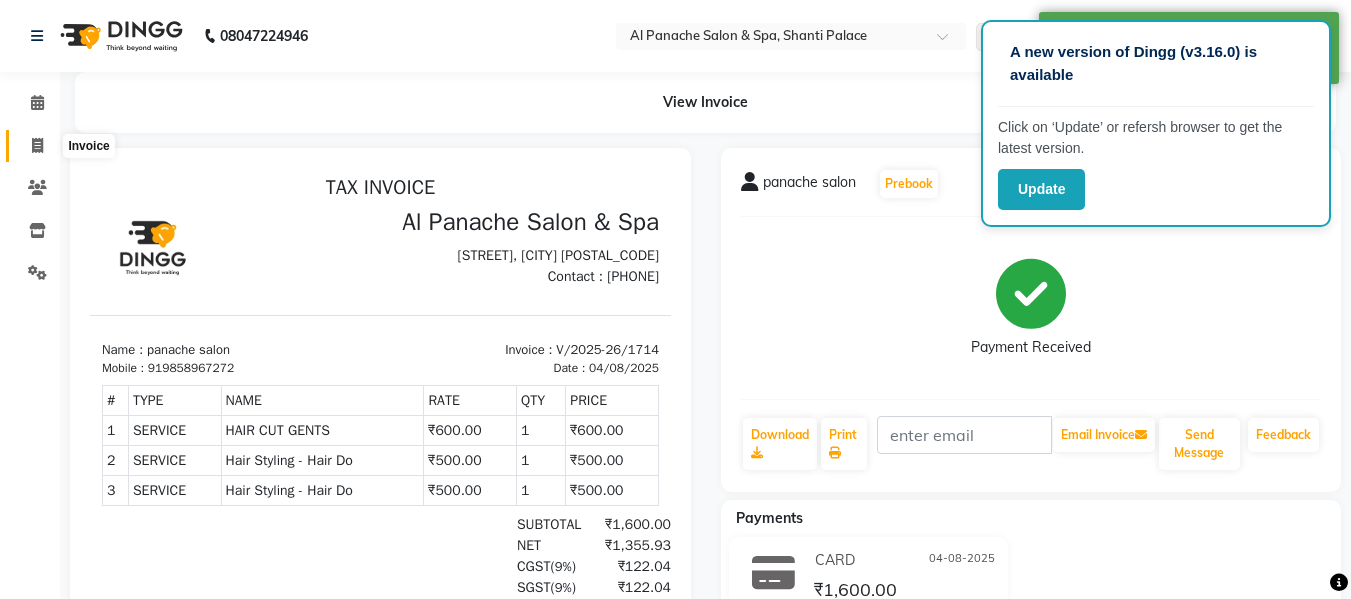 click 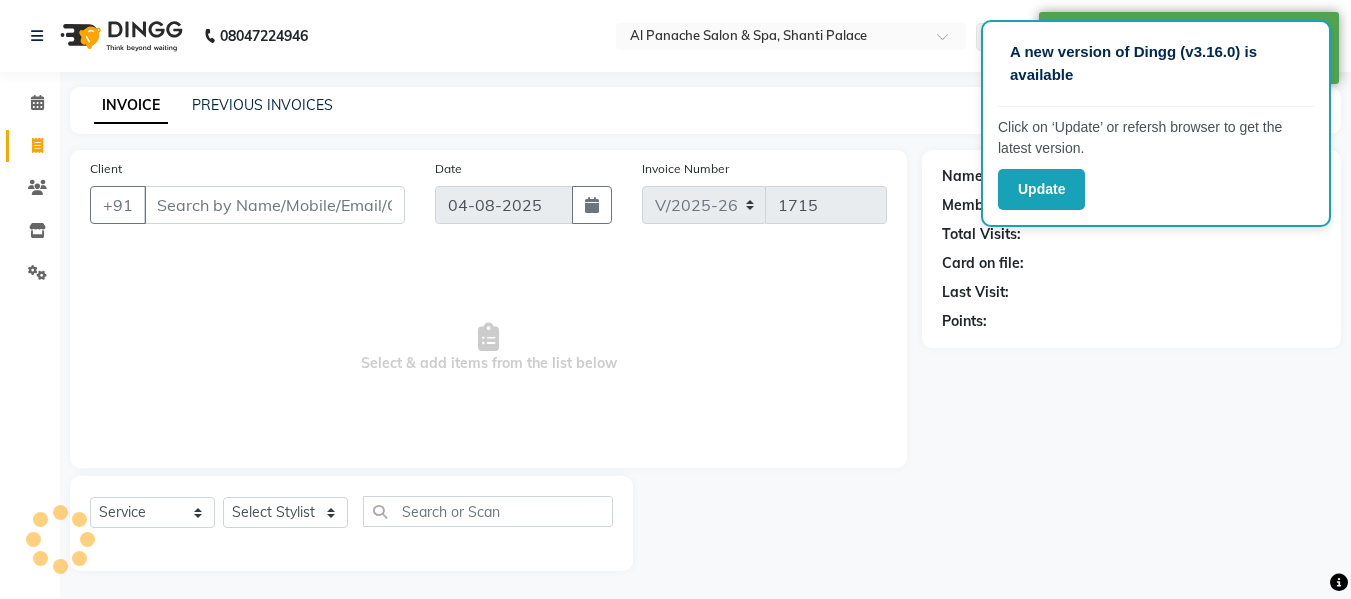 scroll, scrollTop: 2, scrollLeft: 0, axis: vertical 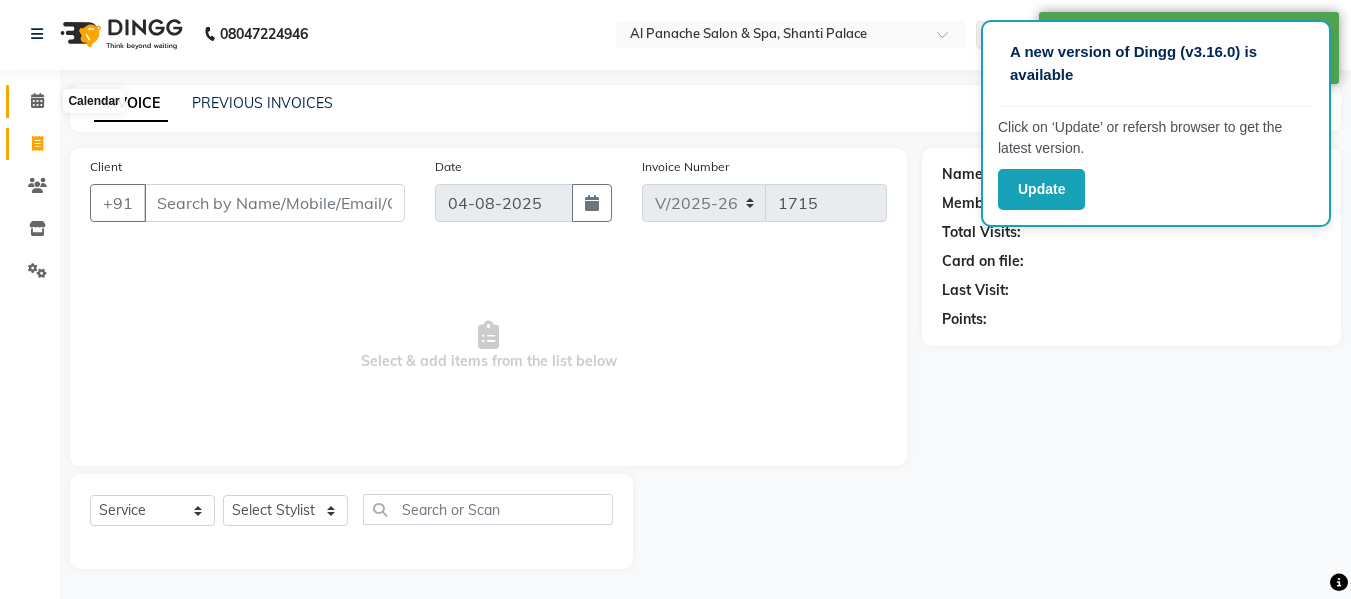 click 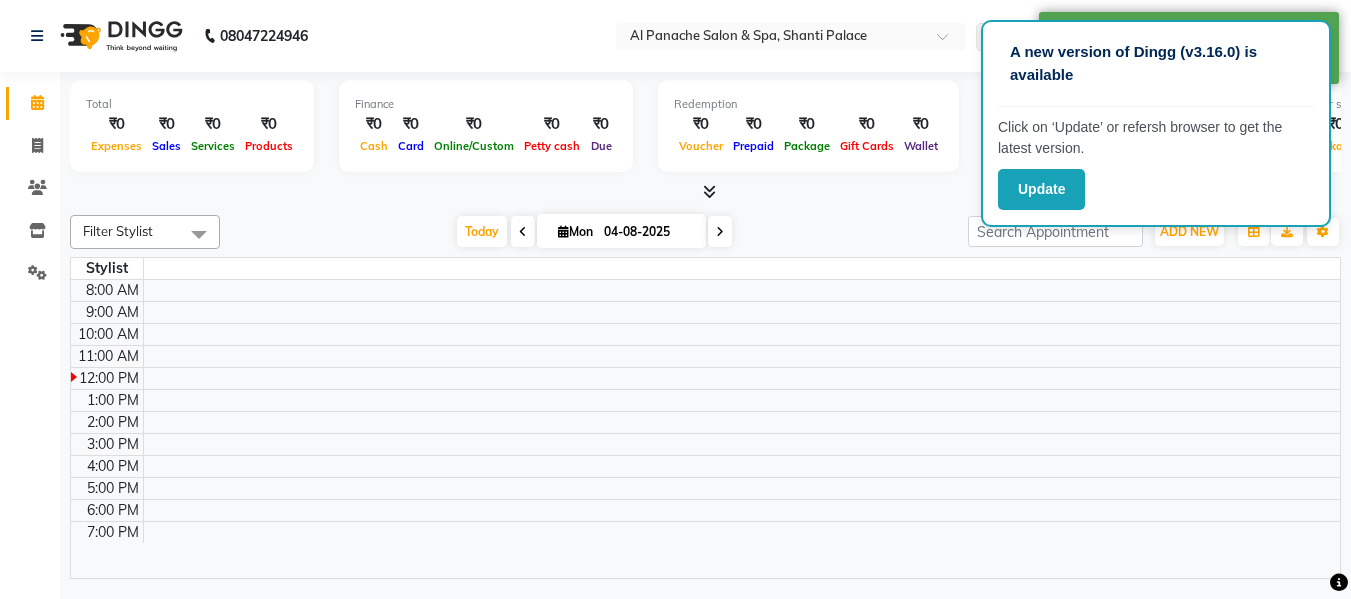 scroll, scrollTop: 0, scrollLeft: 0, axis: both 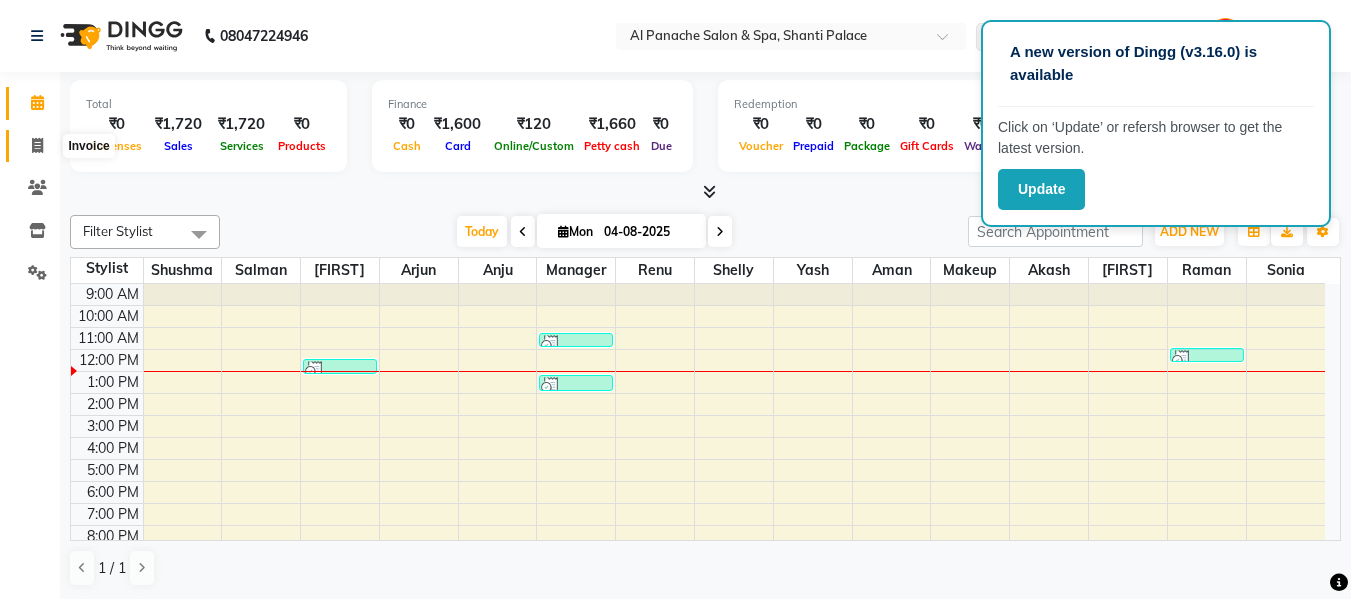 click 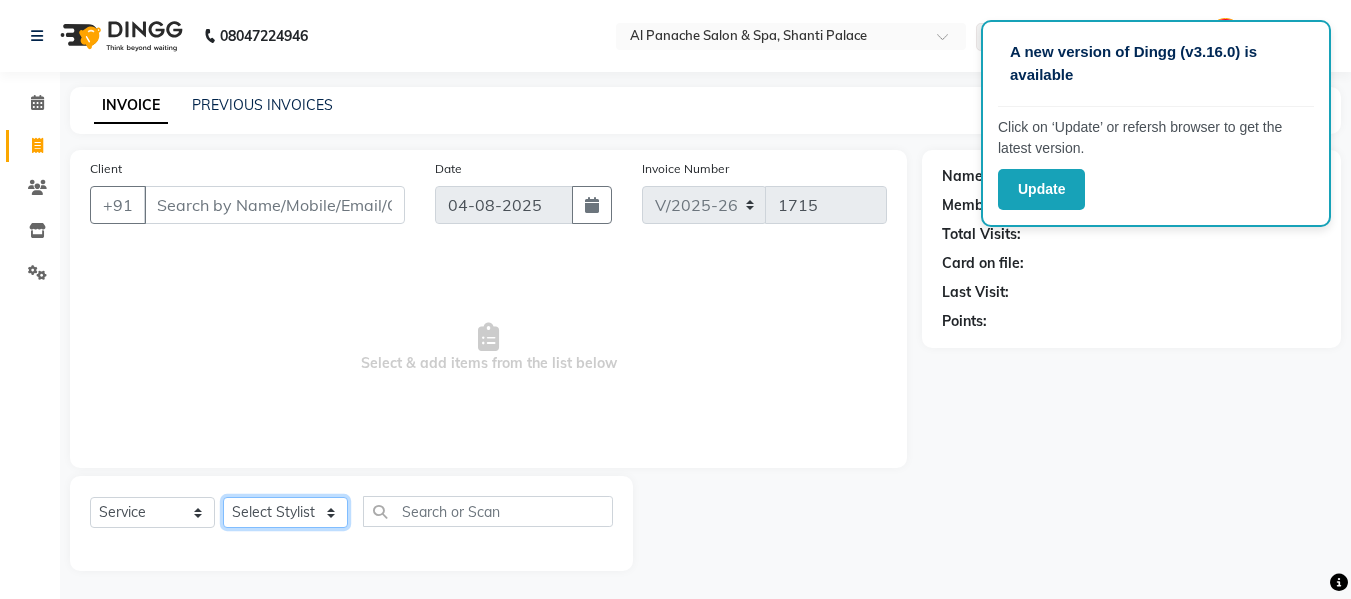 click on "Select Stylist" 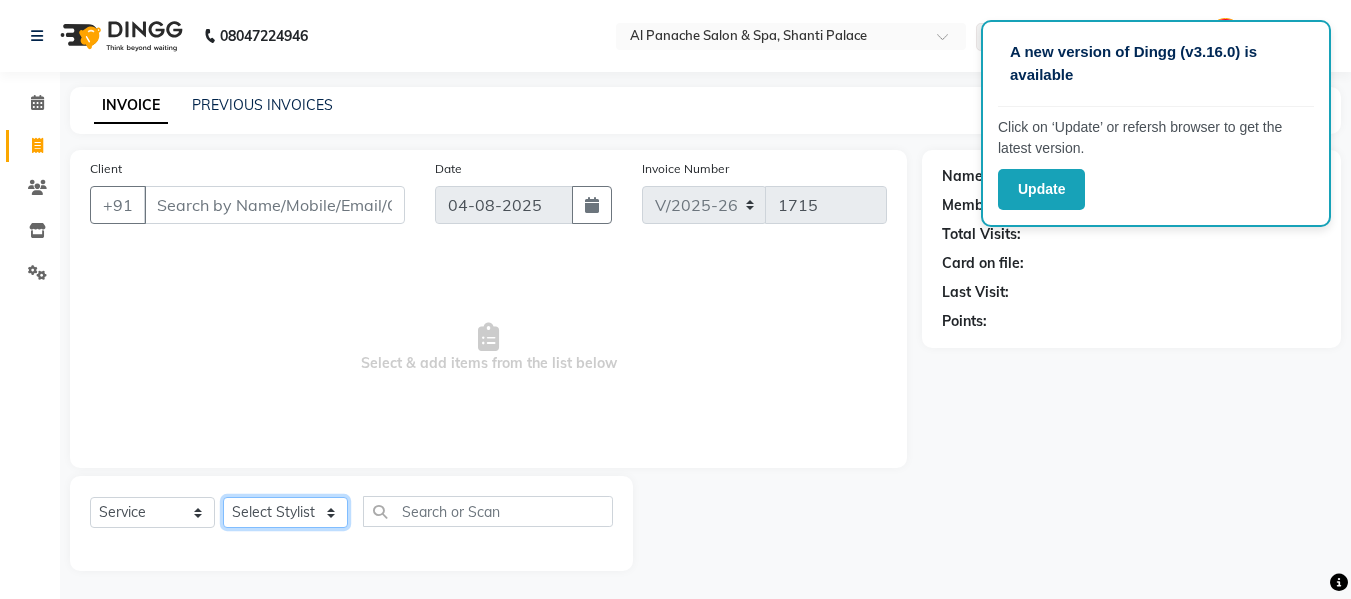 select on "12074" 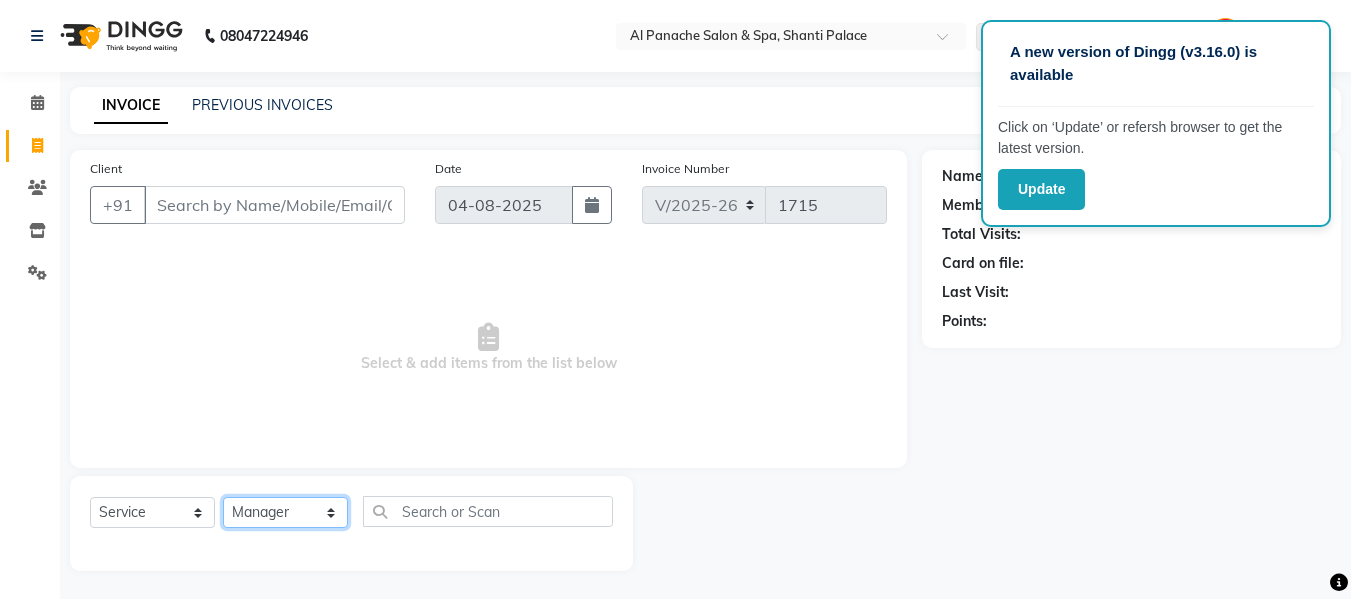 click on "Select Stylist Akash Aman anju Arjun AShu Bhavna Dhadwal Guneek Makeup Manager Raman Renu Salman Shelly shushma Sonia yash" 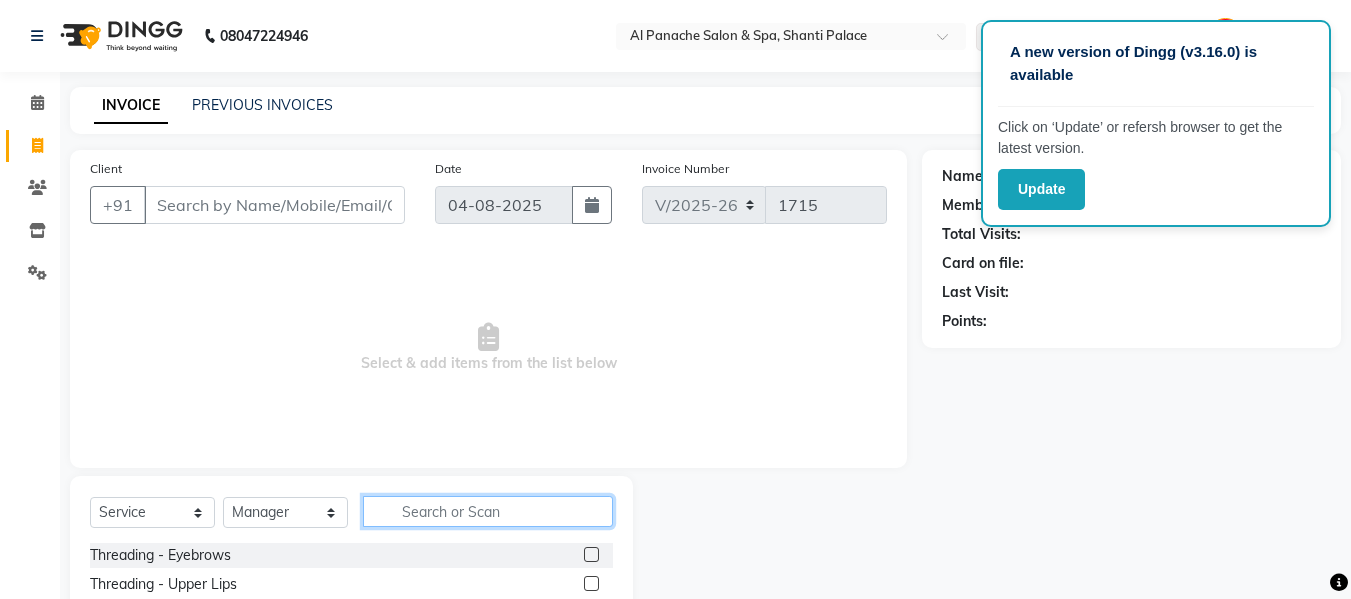 click 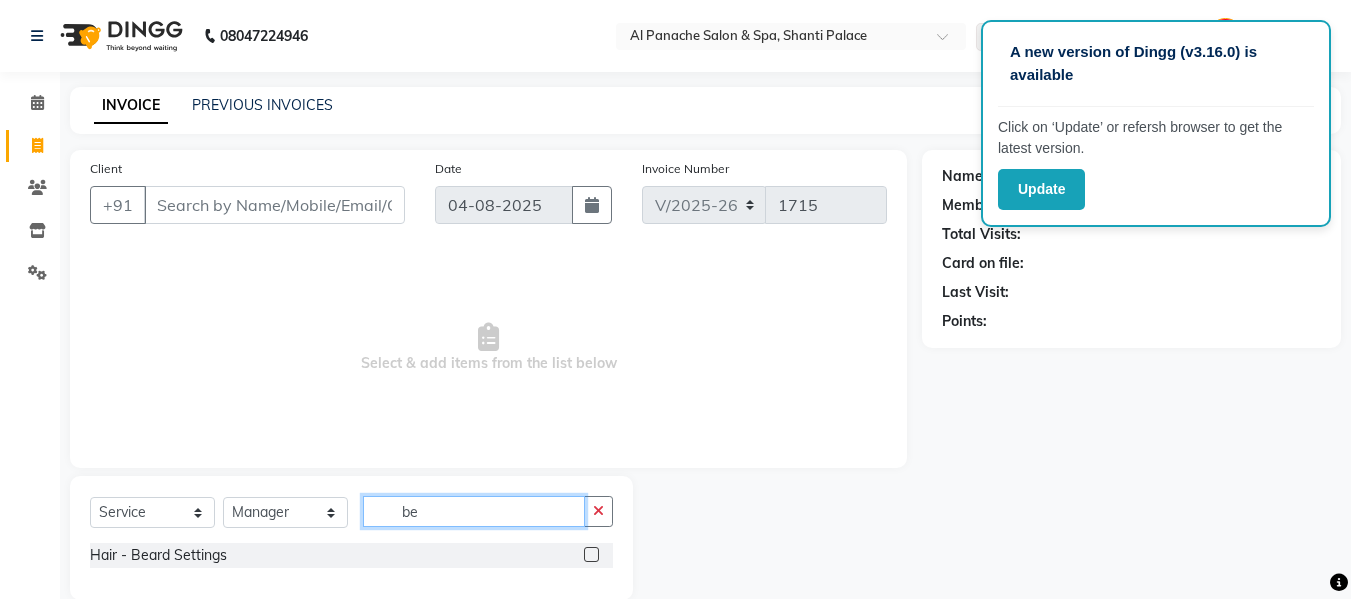 type on "be" 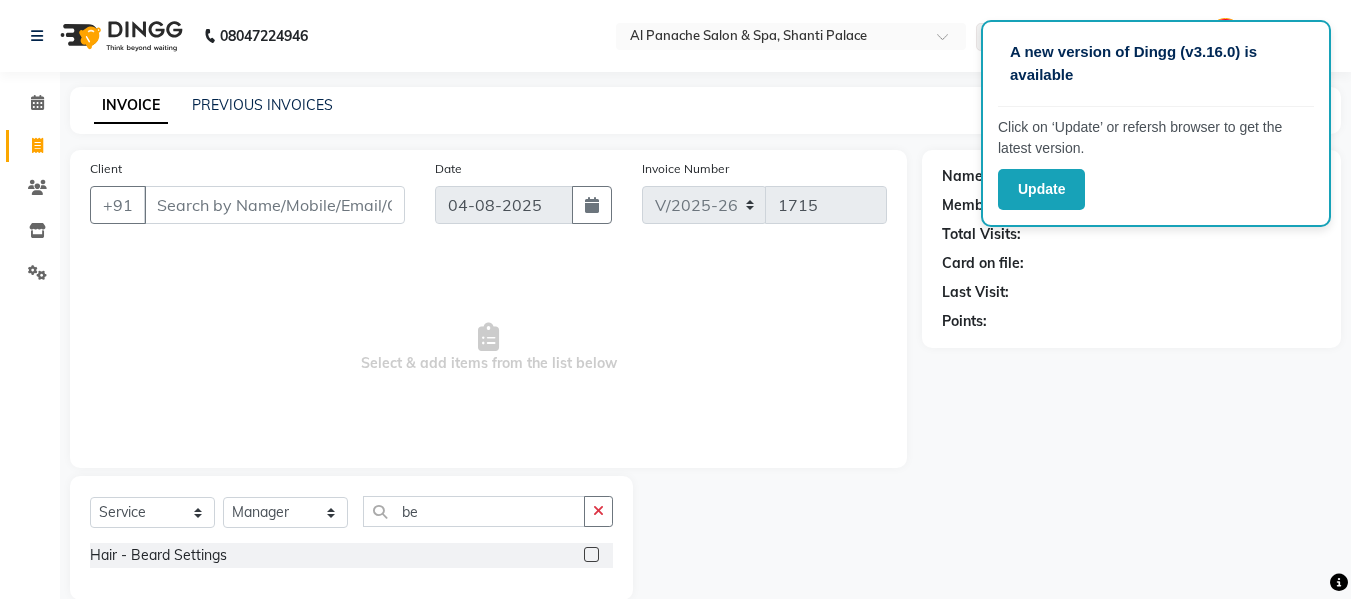 click 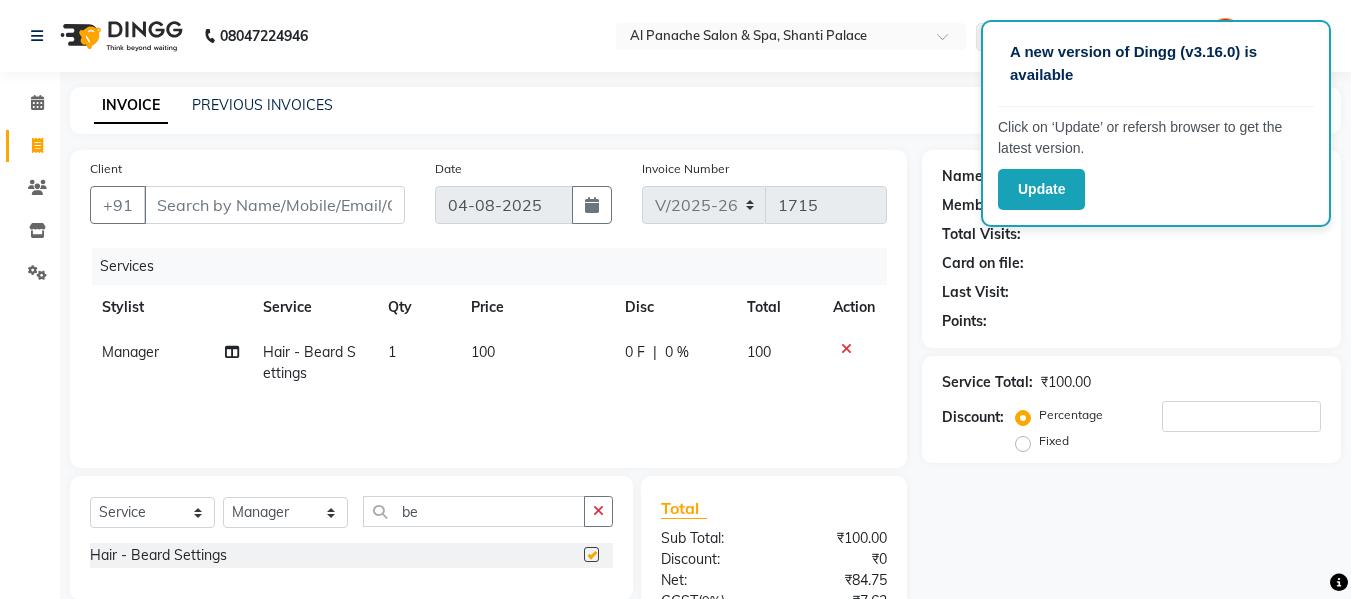 checkbox on "false" 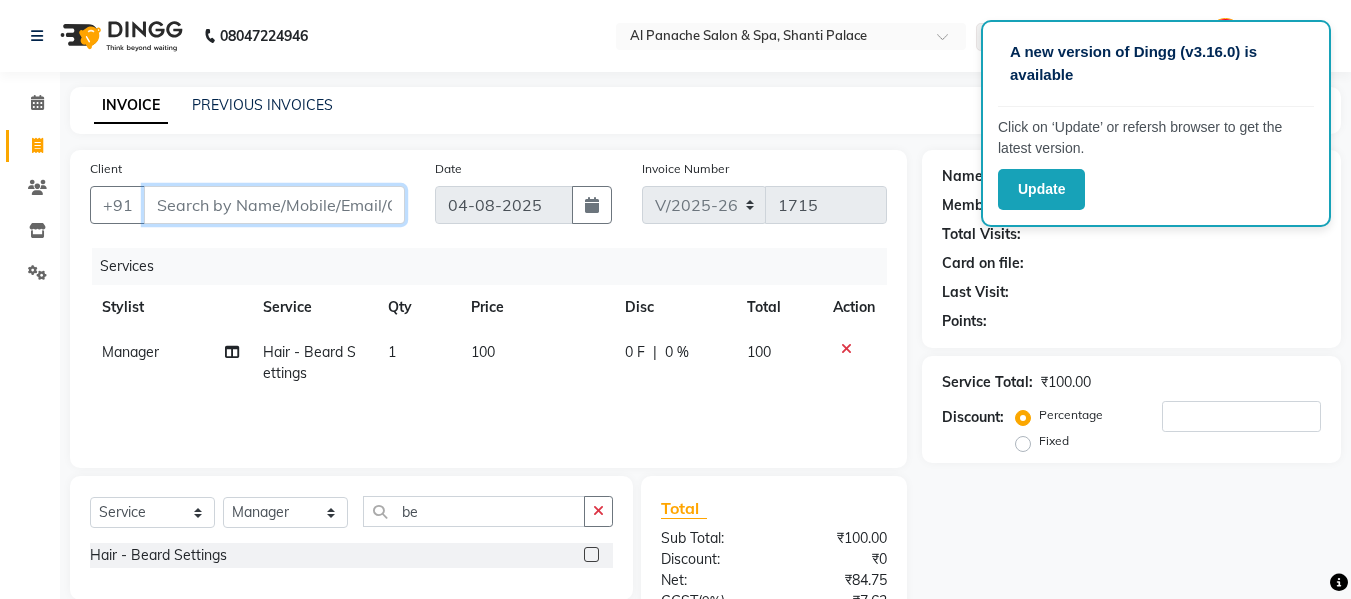 click on "Client" at bounding box center [274, 205] 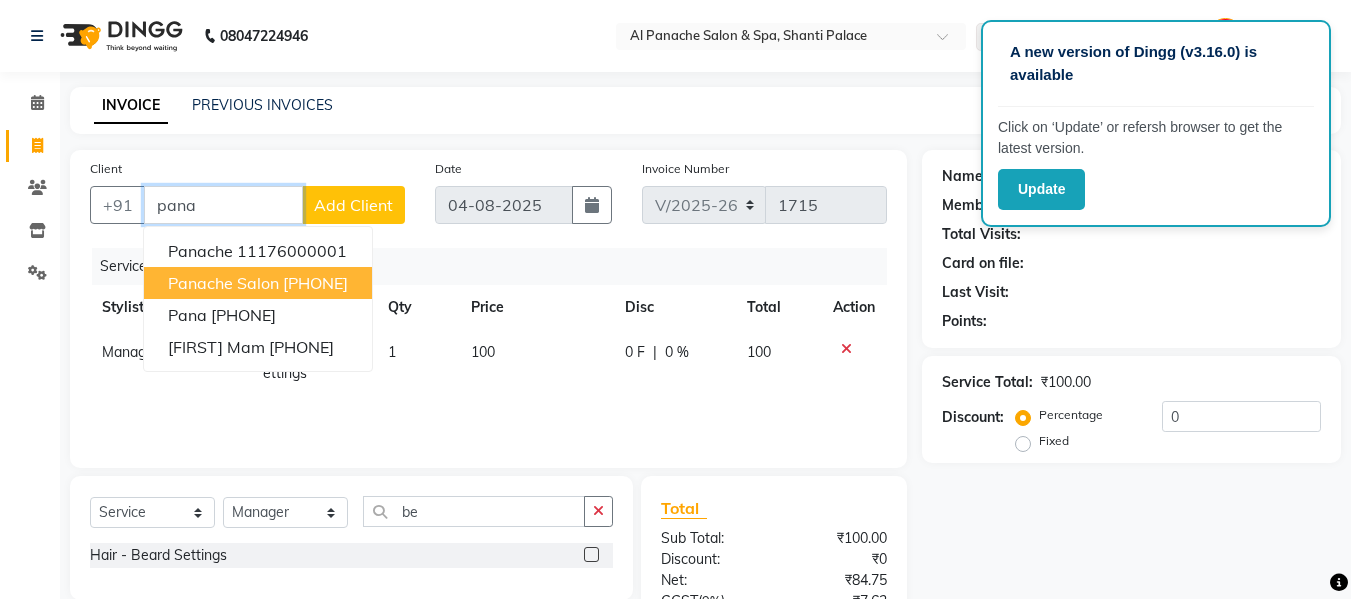 click on "panache salon" at bounding box center [223, 283] 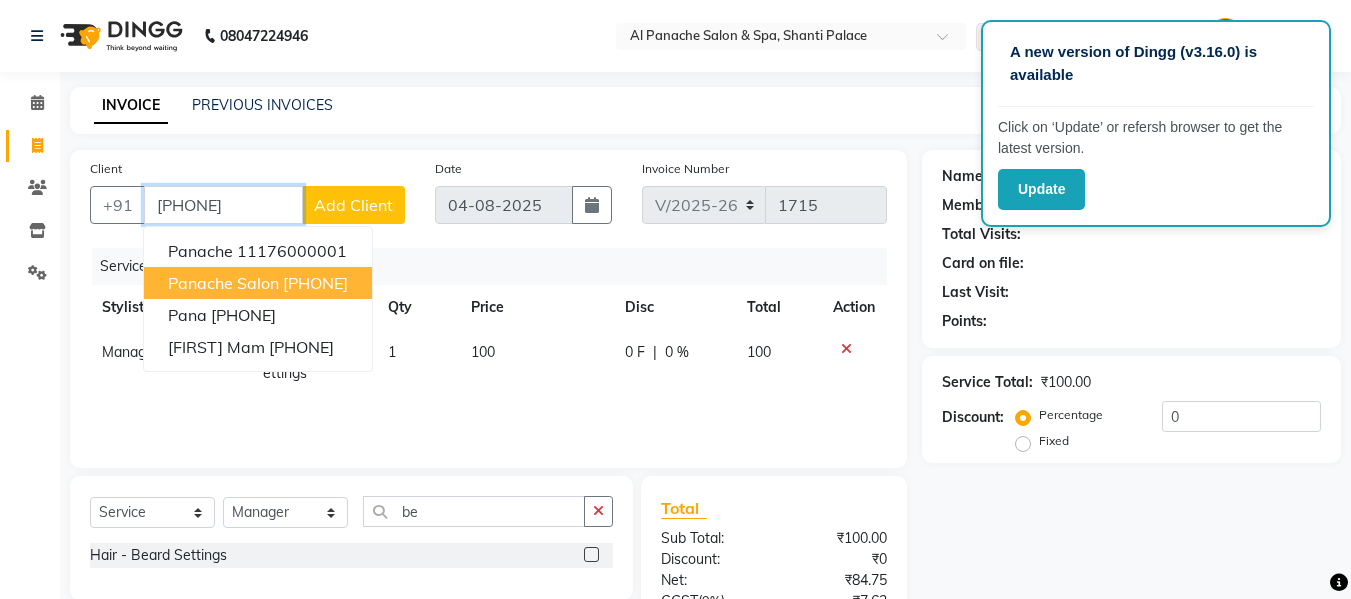 type on "[PHONE]" 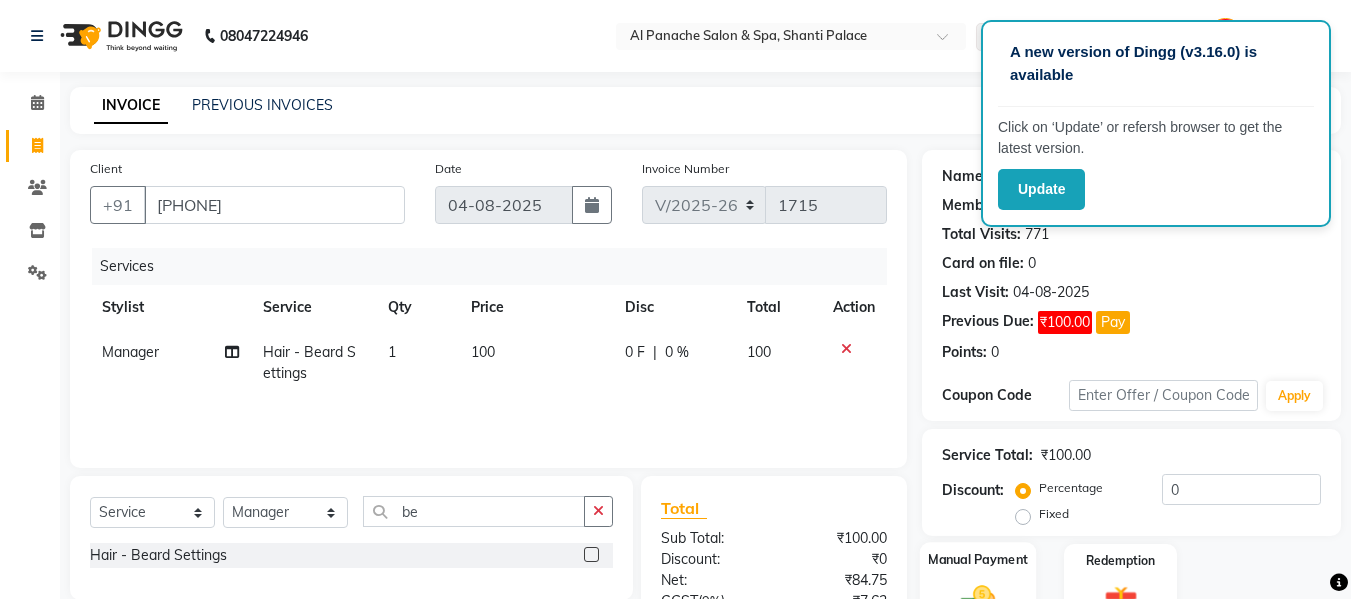 click on "Manual Payment" 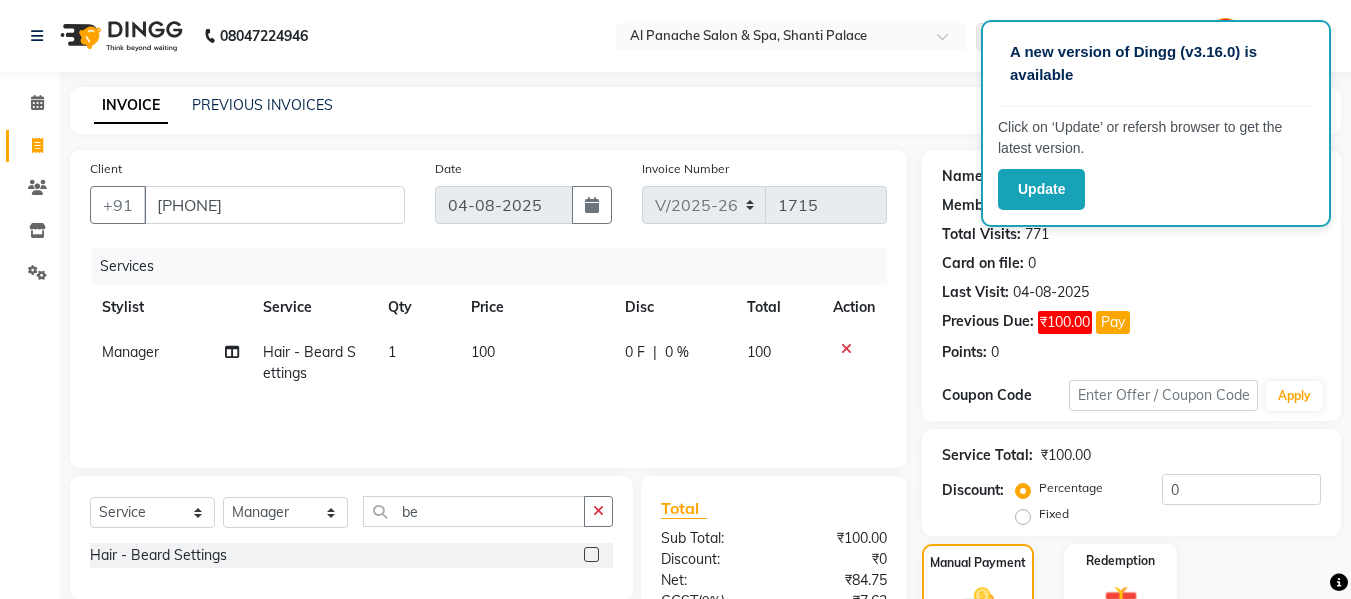 scroll, scrollTop: 235, scrollLeft: 0, axis: vertical 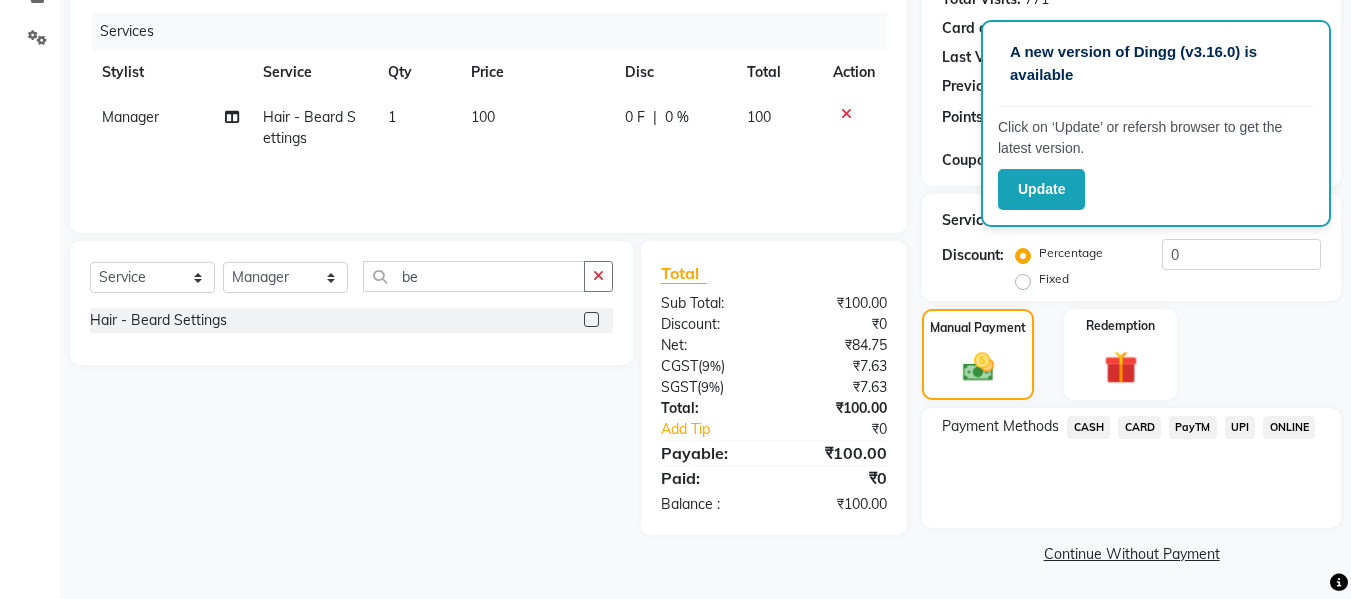 click on "CASH" 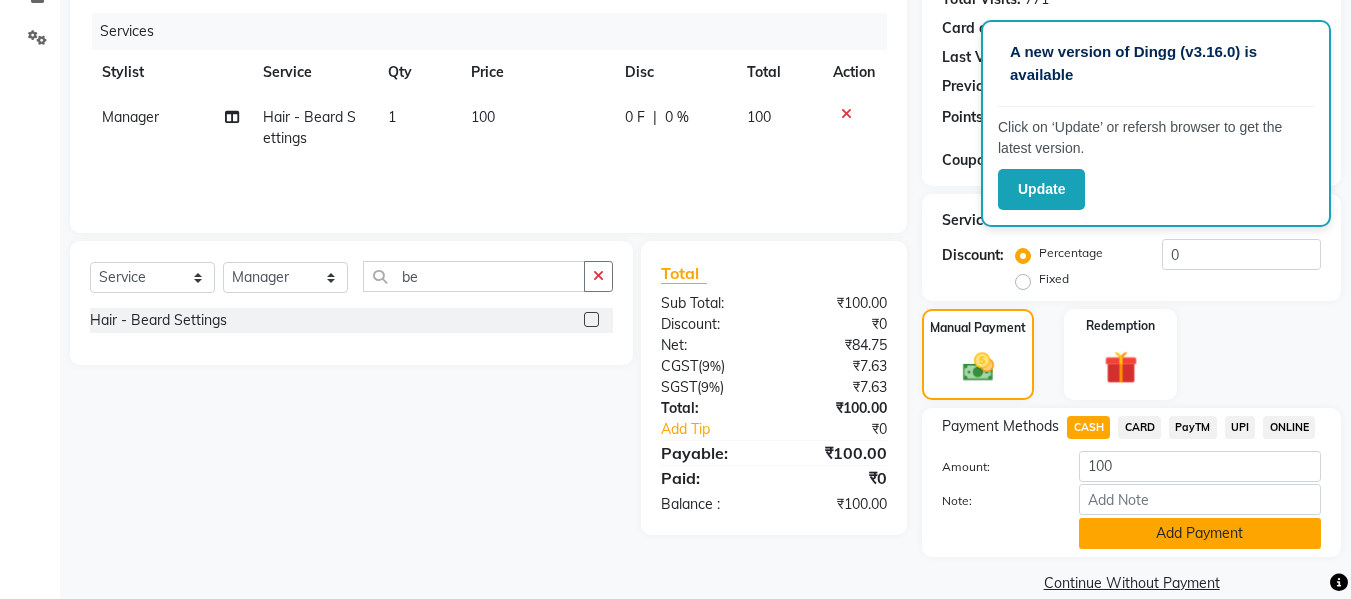 click on "Add Payment" 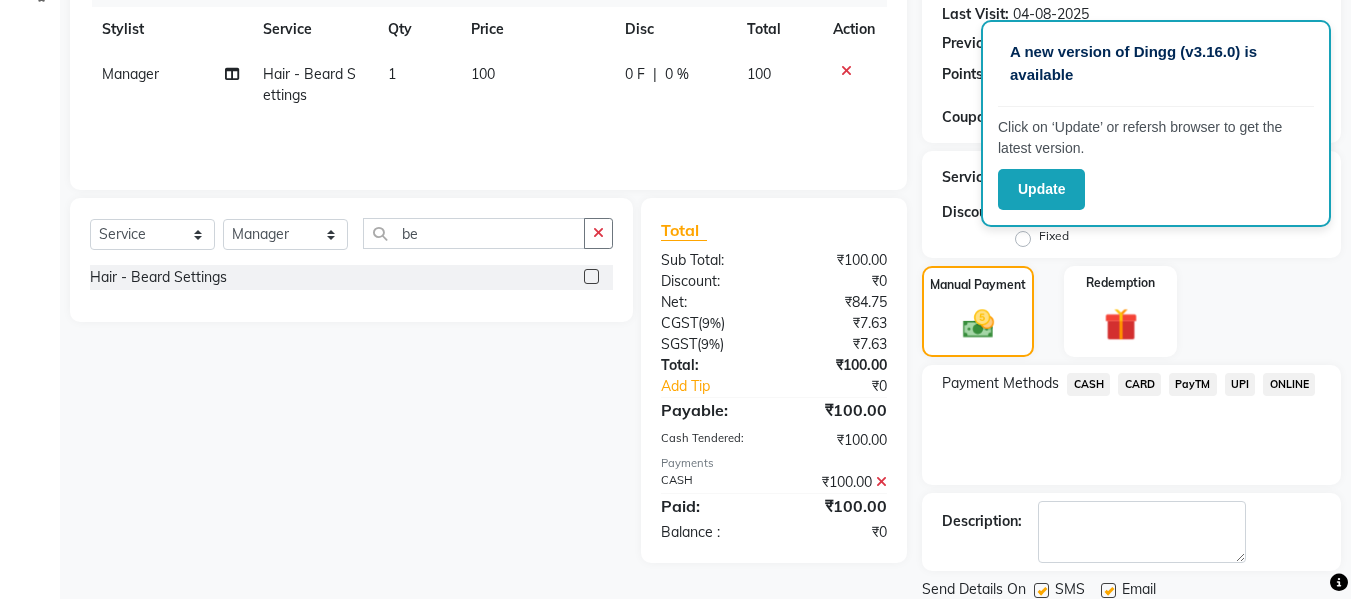 scroll, scrollTop: 348, scrollLeft: 0, axis: vertical 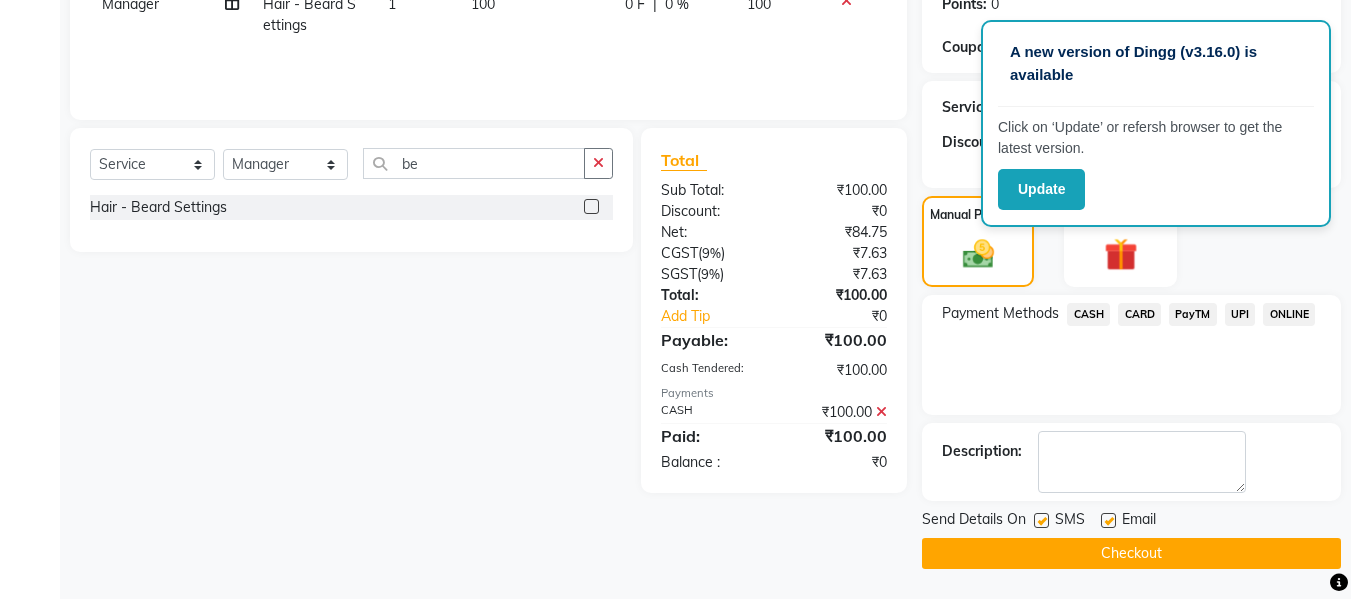 click on "Checkout" 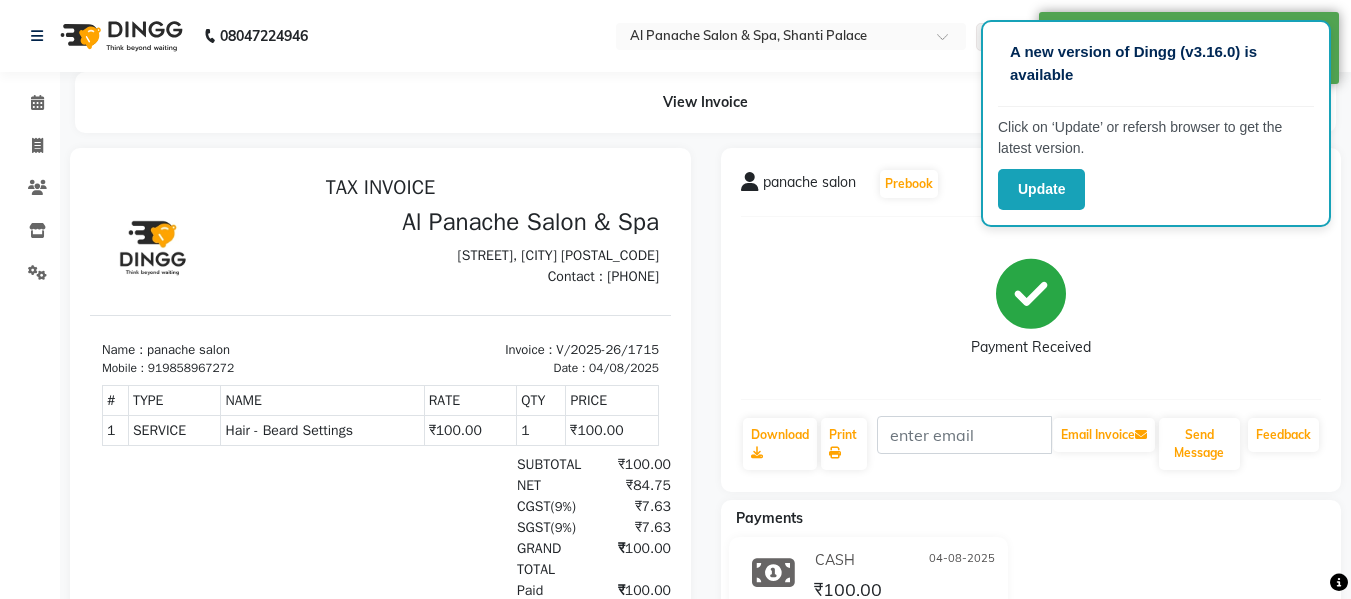scroll, scrollTop: 0, scrollLeft: 0, axis: both 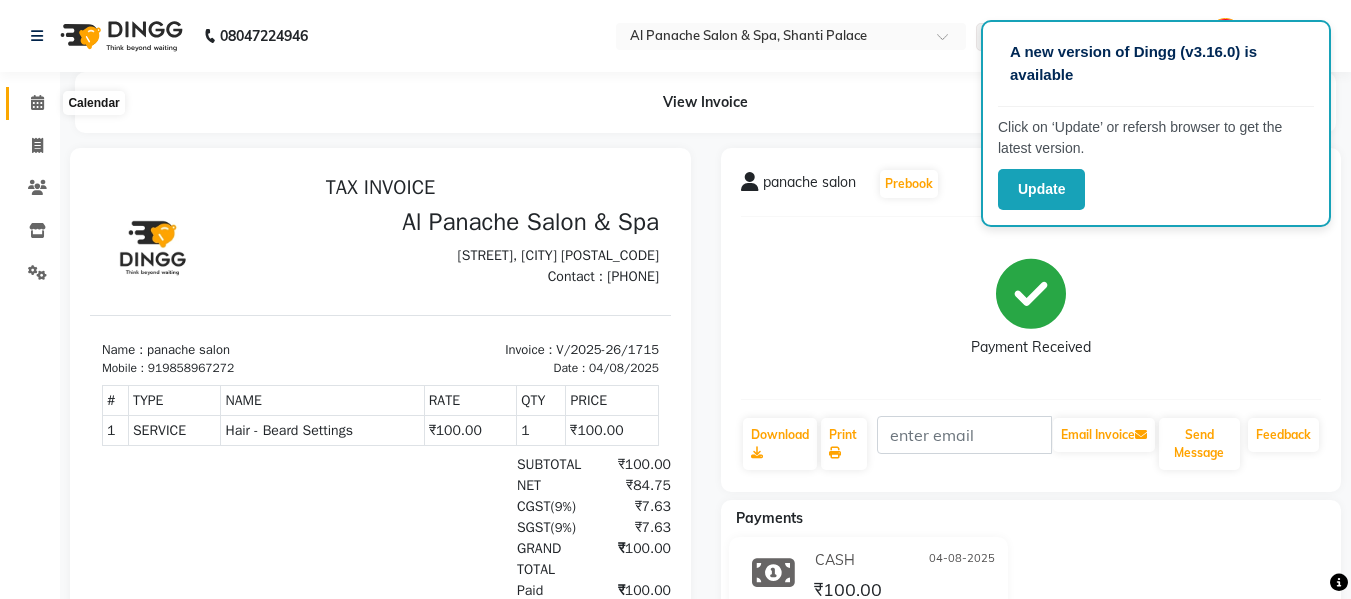click 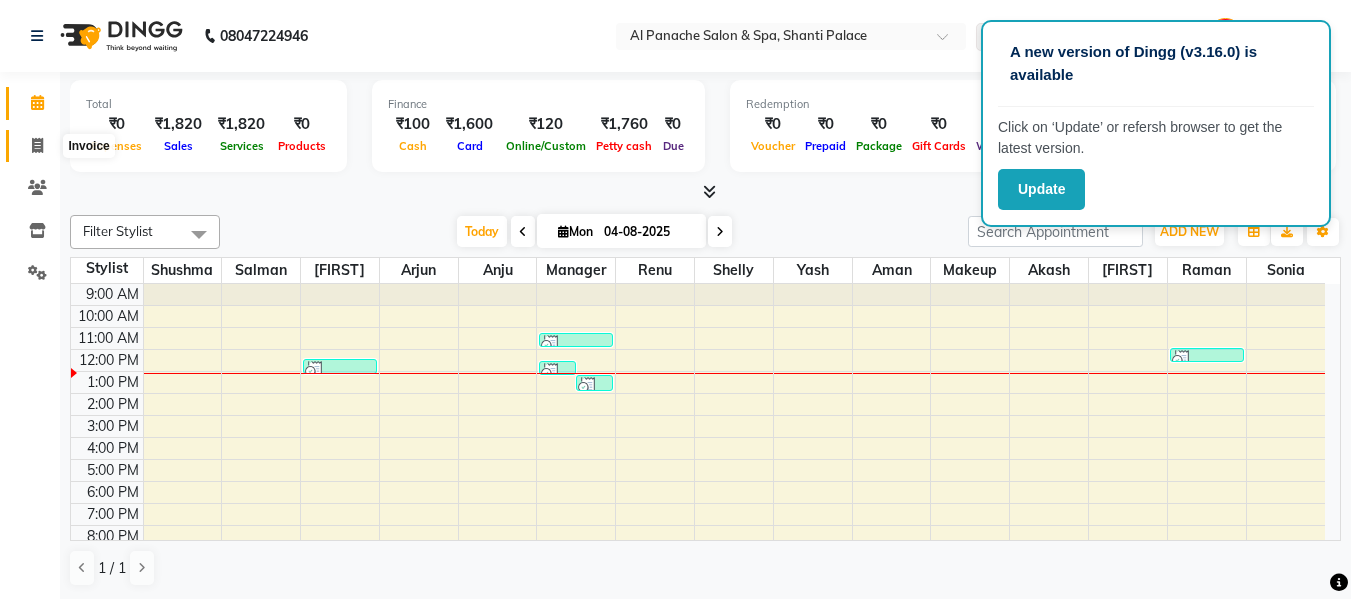 click 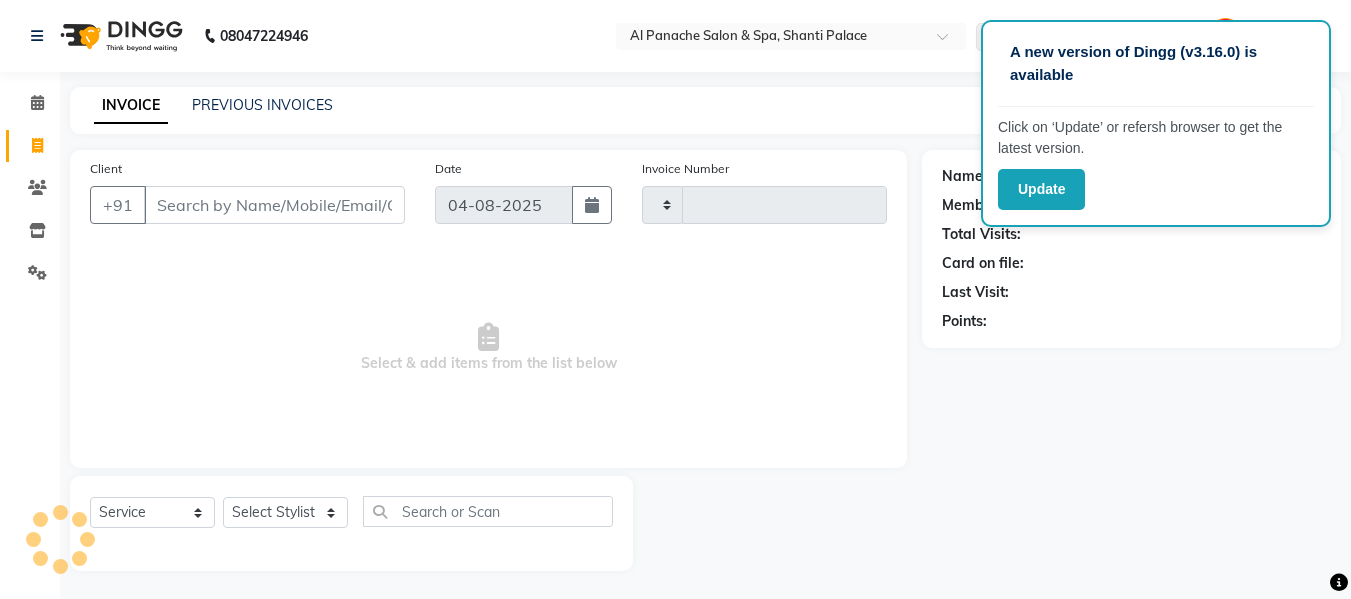 type on "1716" 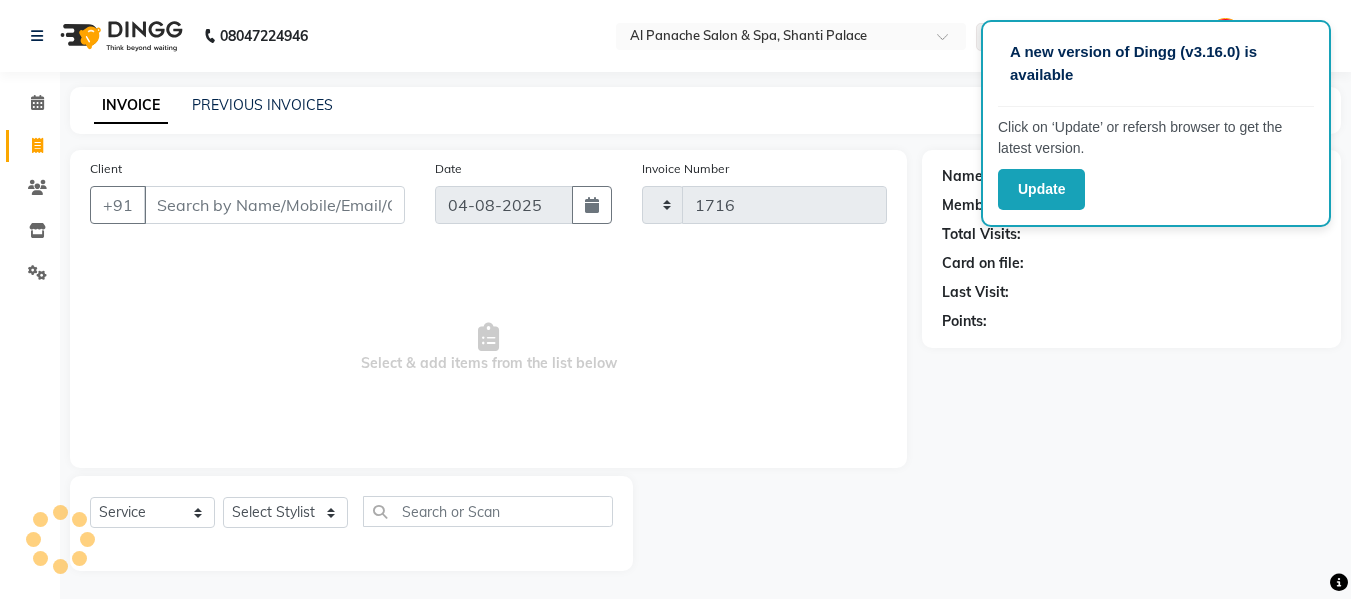 select on "751" 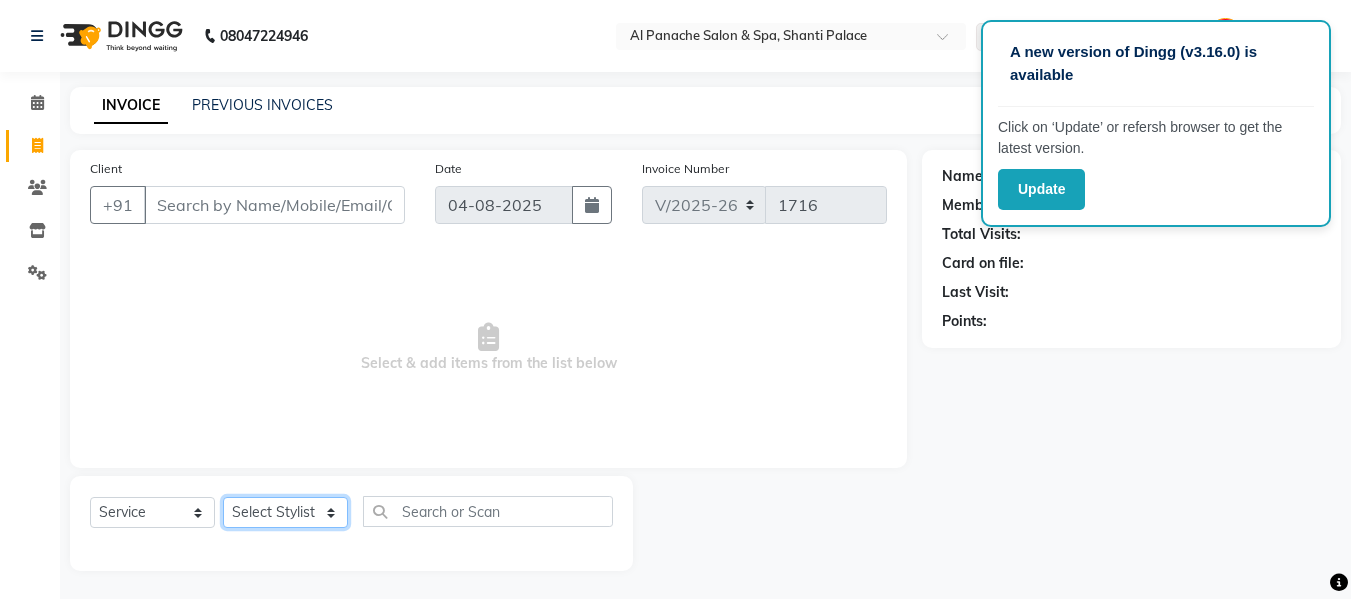 click on "Select Stylist Akash Aman anju Arjun AShu Bhavna Dhadwal Guneek Makeup Manager Raman Renu Salman Shelly shushma Sonia yash" 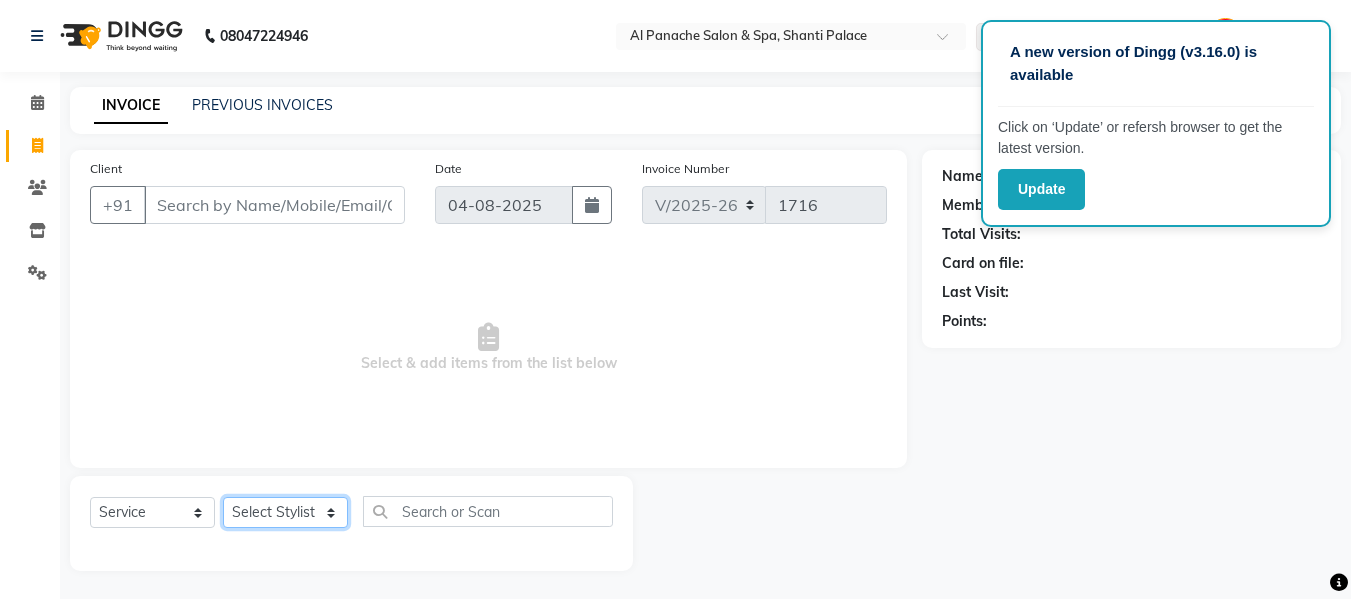 select on "63849" 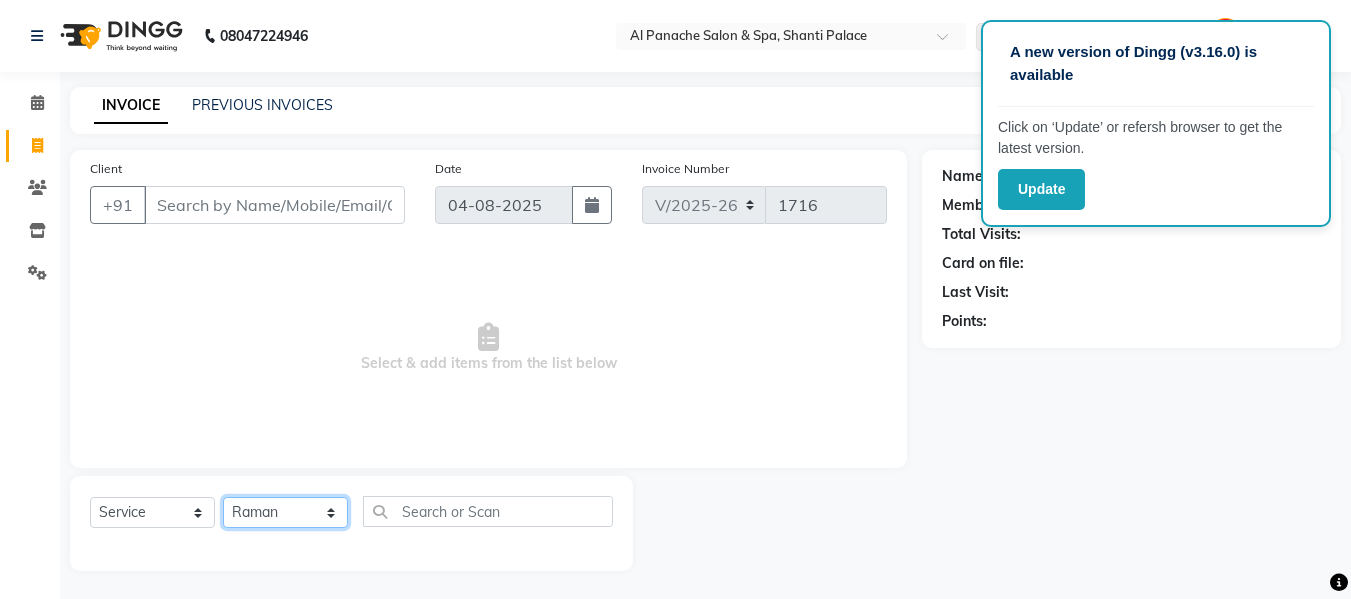 click on "Select Stylist Akash Aman anju Arjun AShu Bhavna Dhadwal Guneek Makeup Manager Raman Renu Salman Shelly shushma Sonia yash" 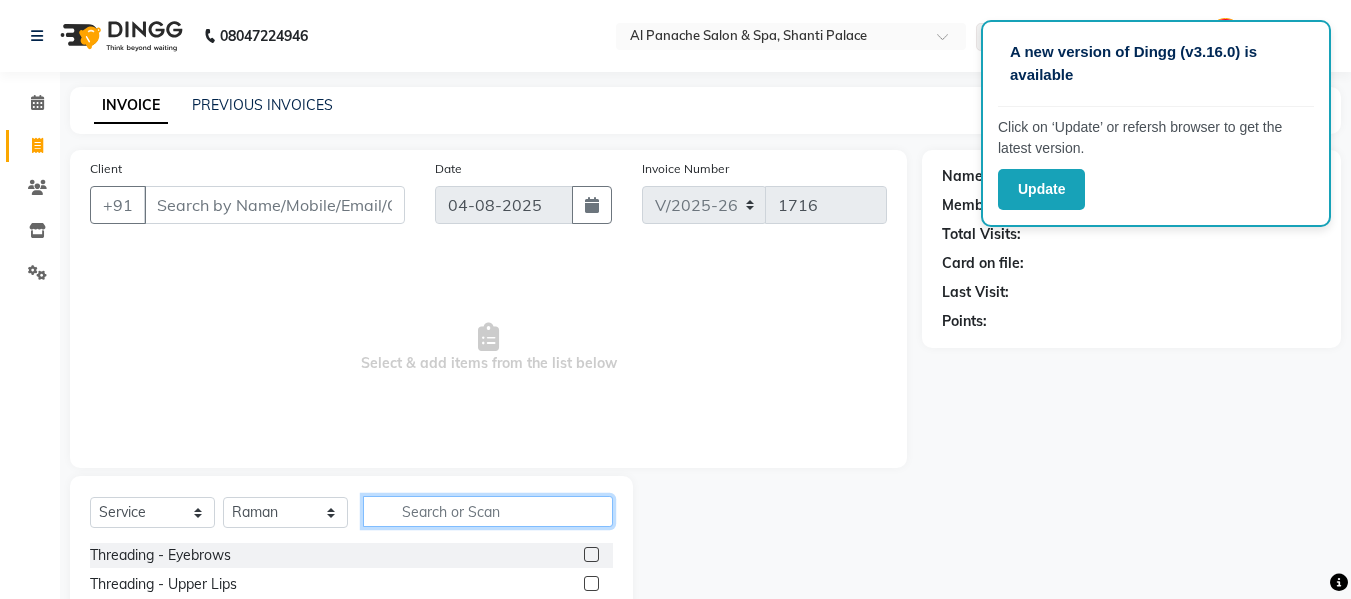 click 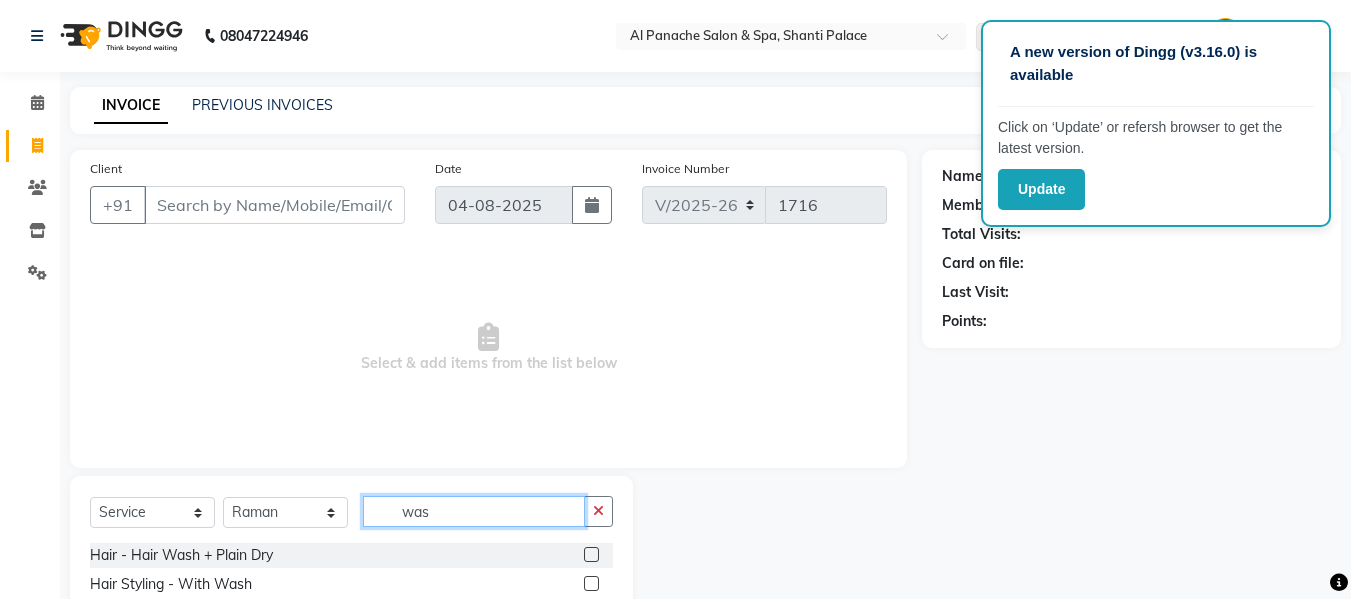 type on "was" 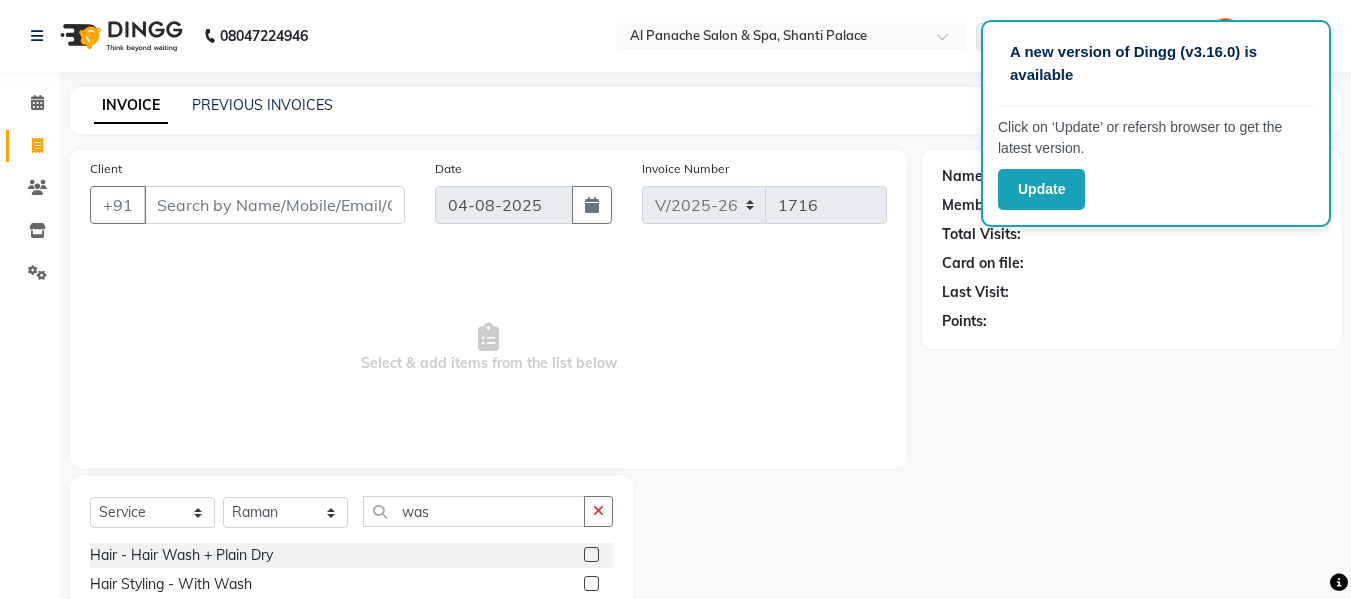 click 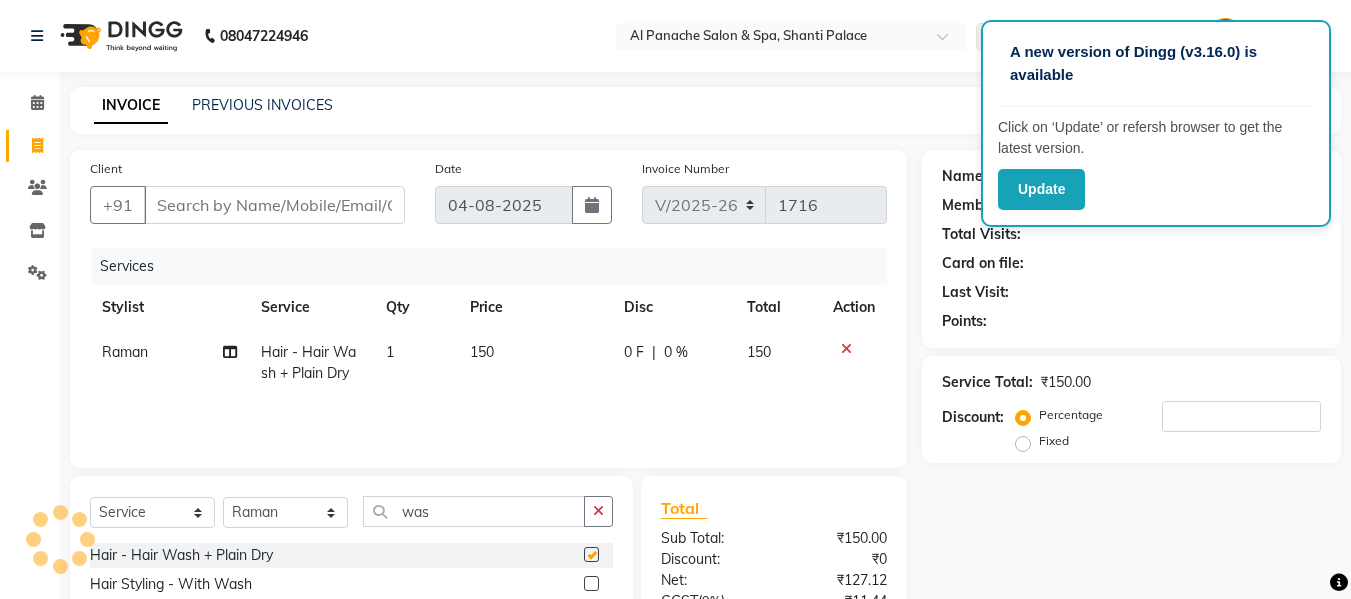 checkbox on "false" 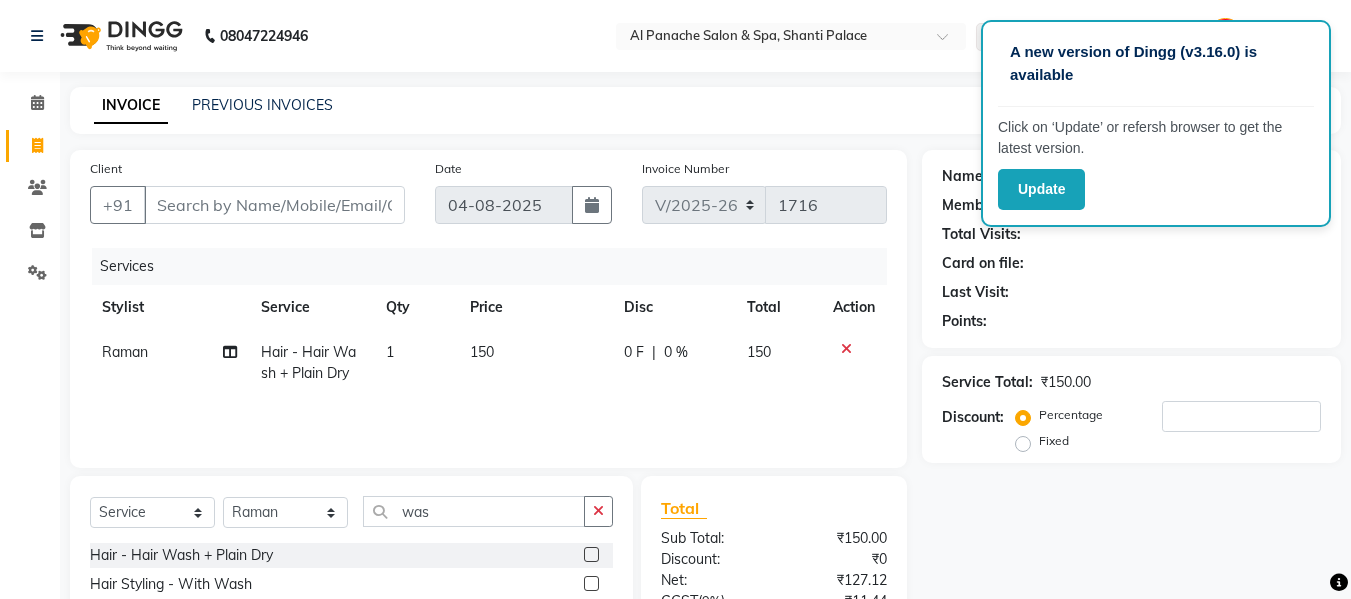 click on "150" 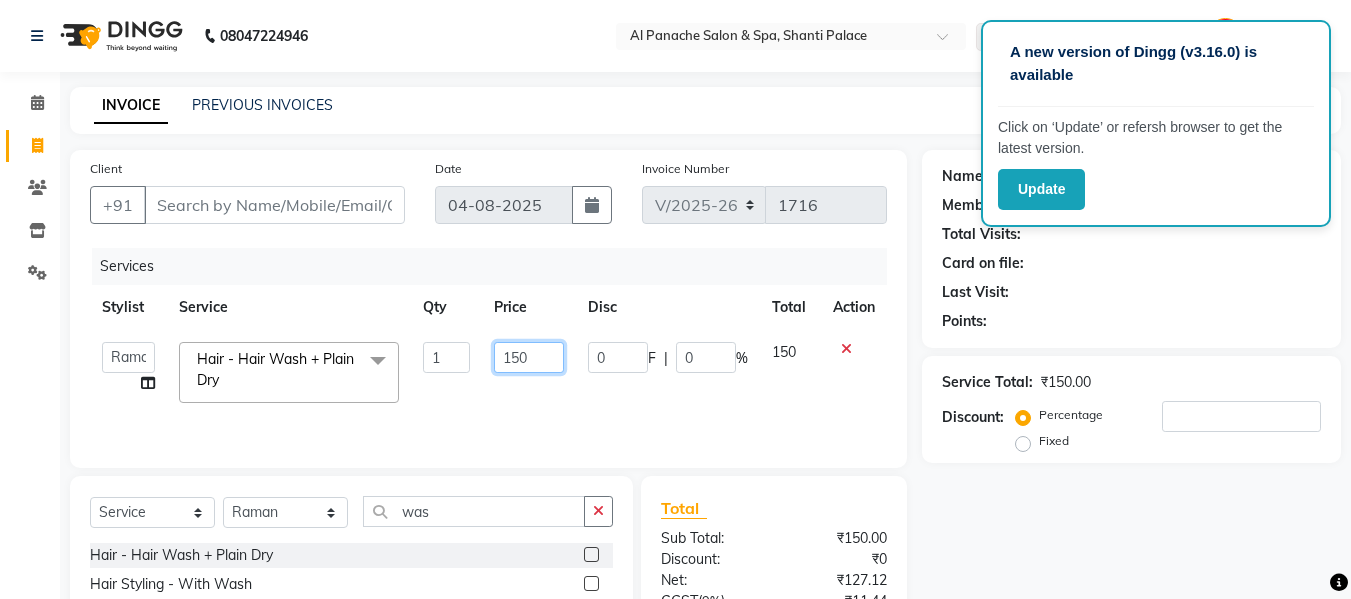click on "150" 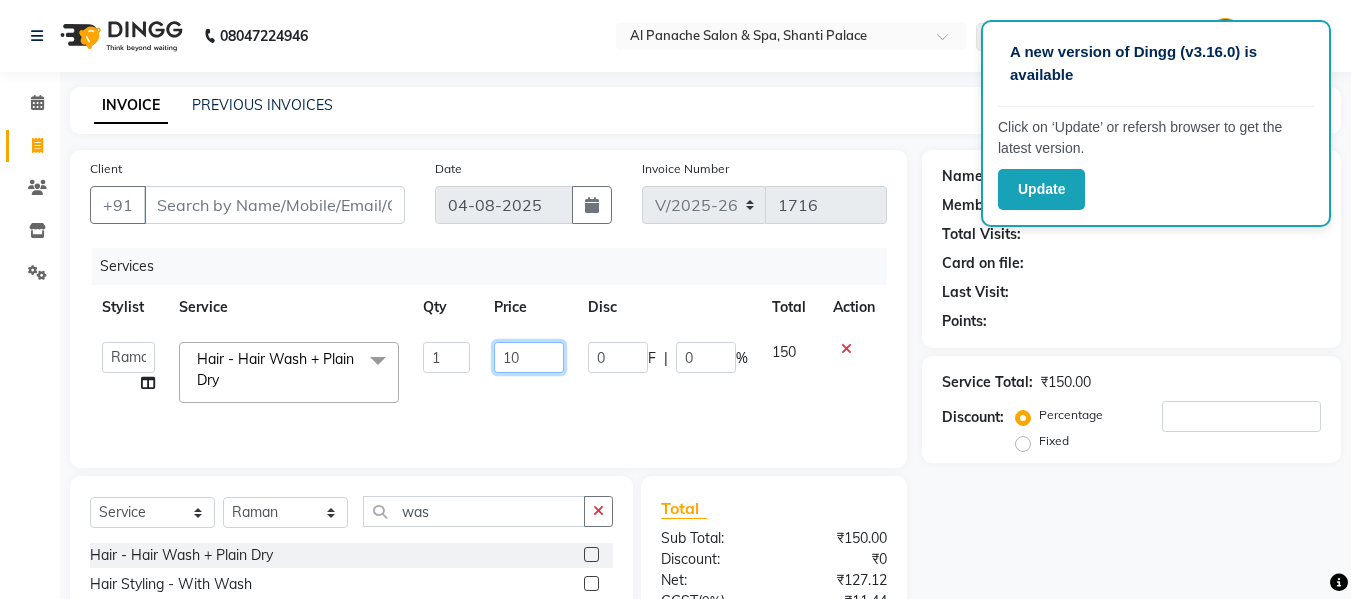 type on "100" 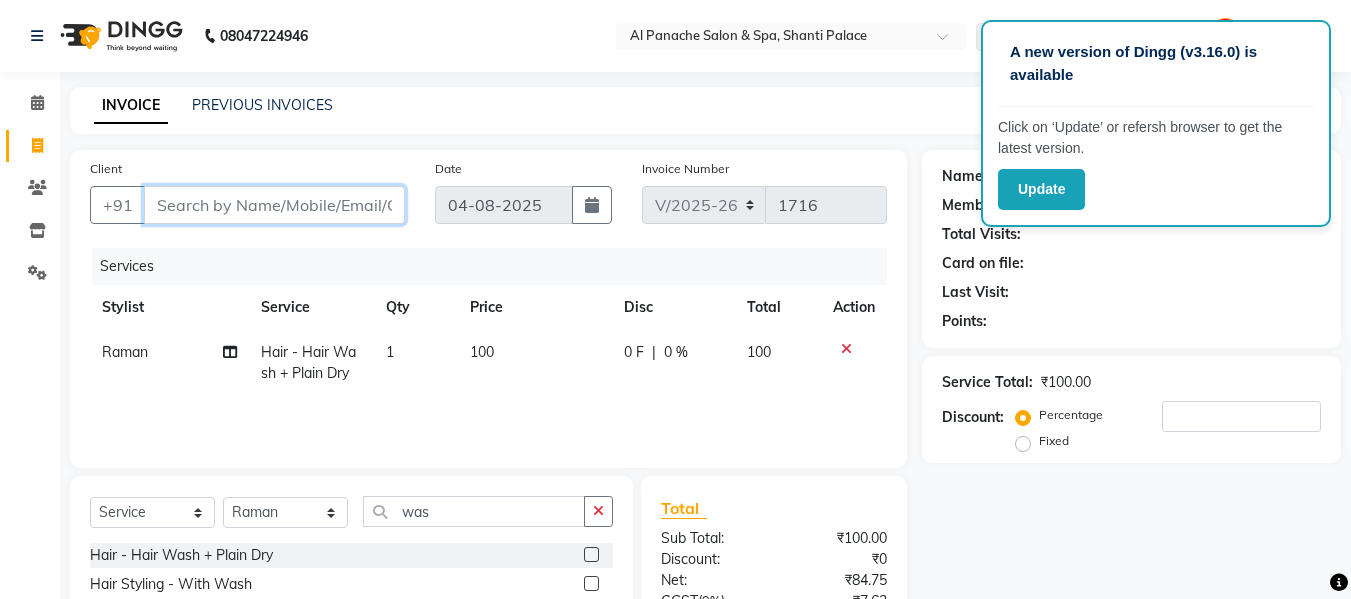 click on "Client" at bounding box center [274, 205] 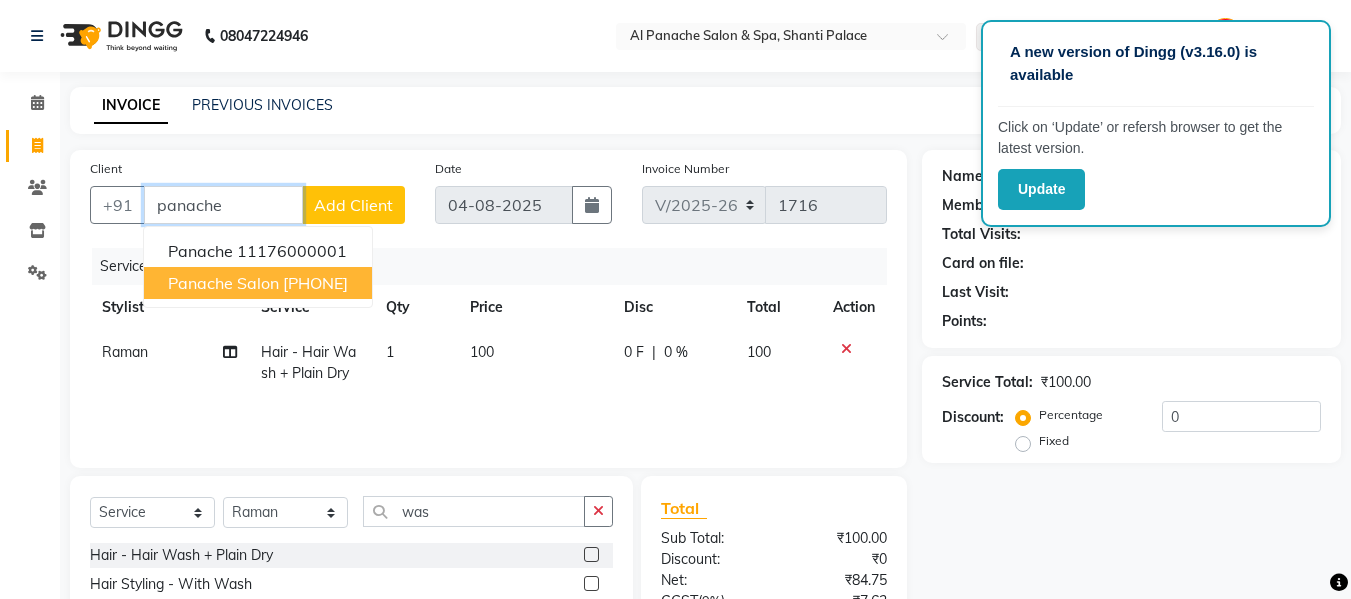 click on "[PHONE]" at bounding box center (315, 283) 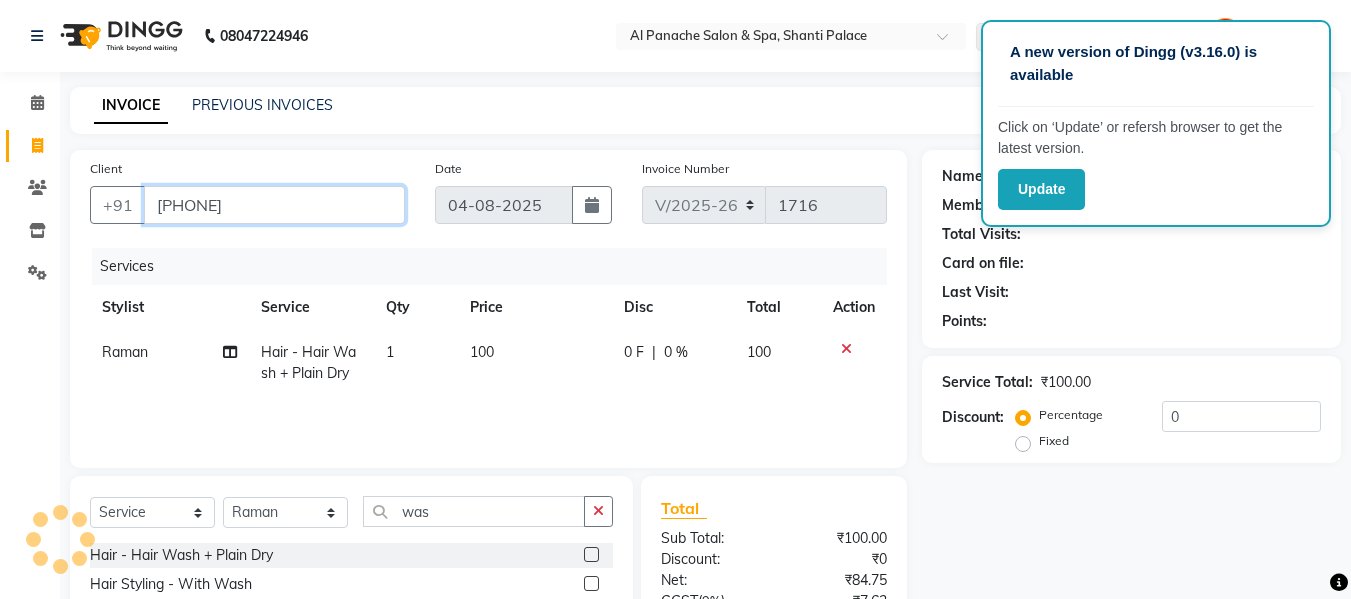 type on "[PHONE]" 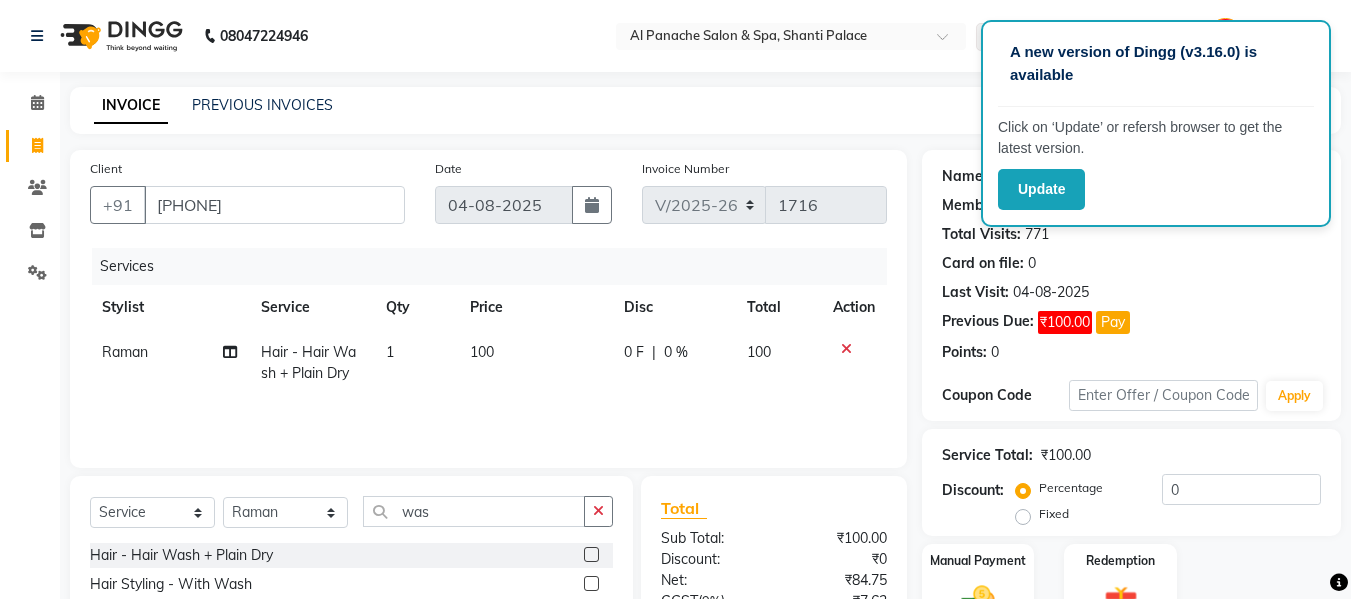 scroll, scrollTop: 201, scrollLeft: 0, axis: vertical 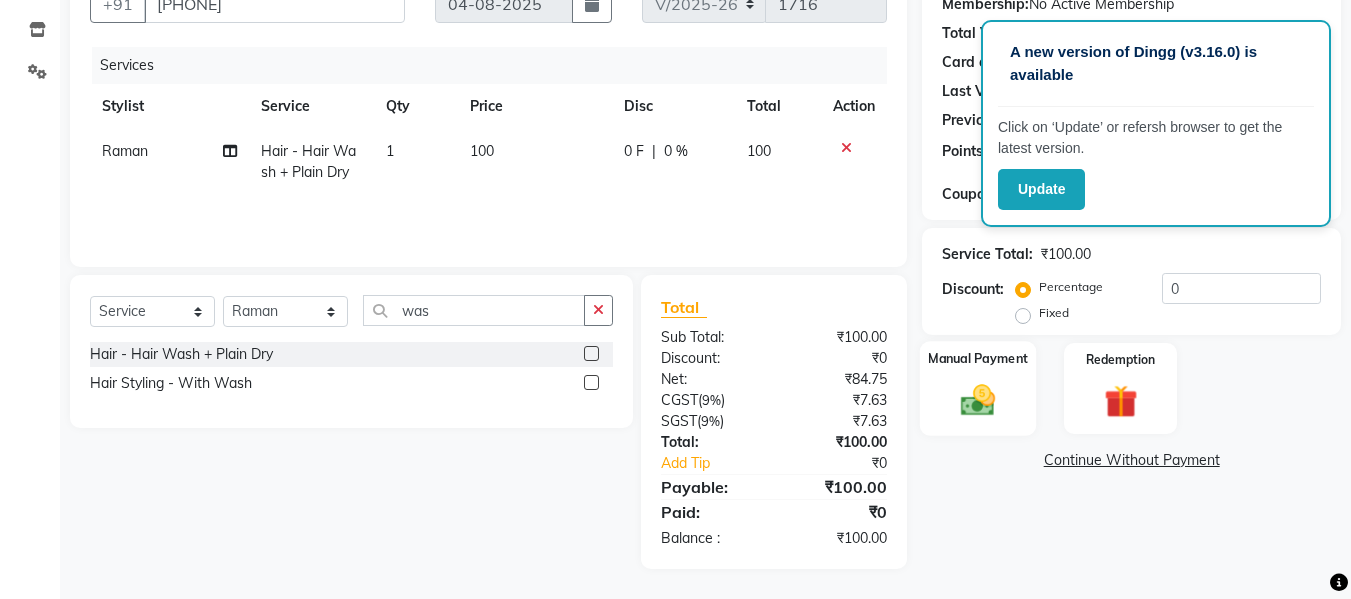 click 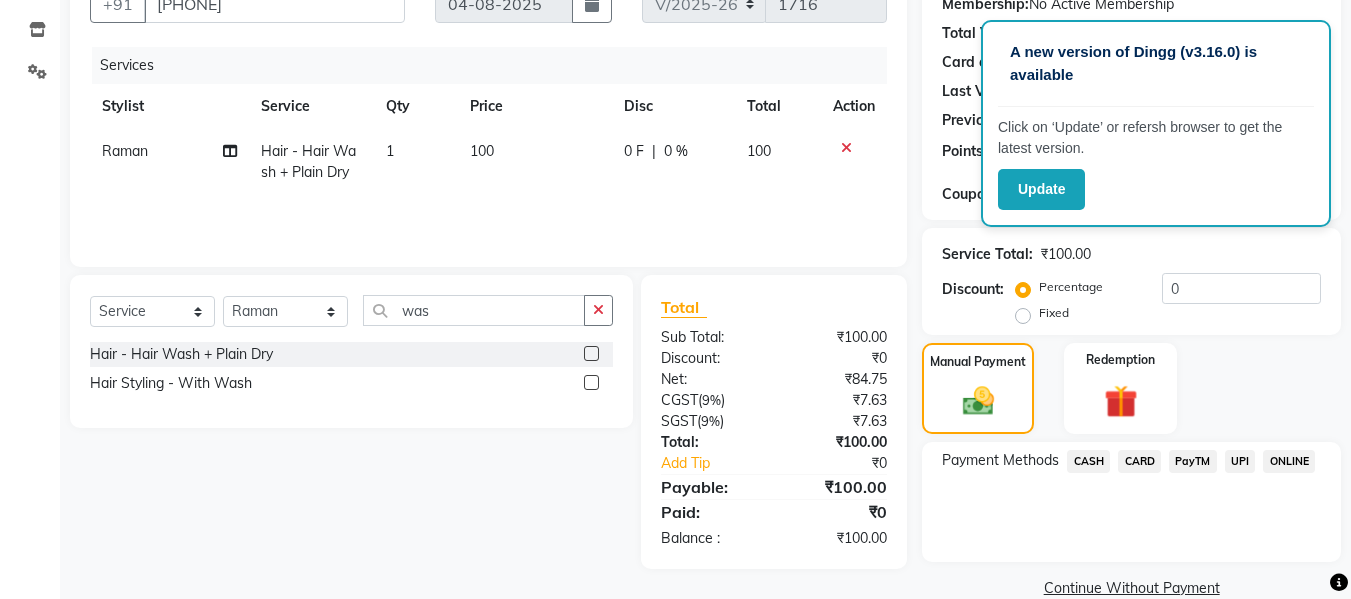 click on "CASH" 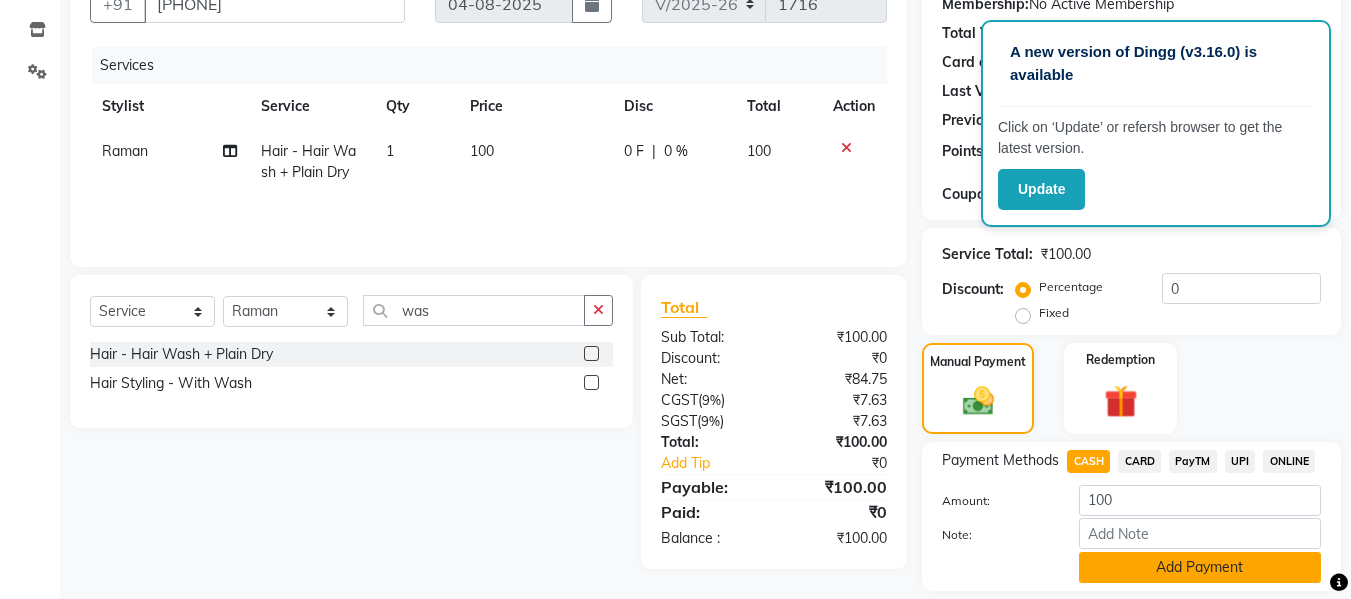 click on "Add Payment" 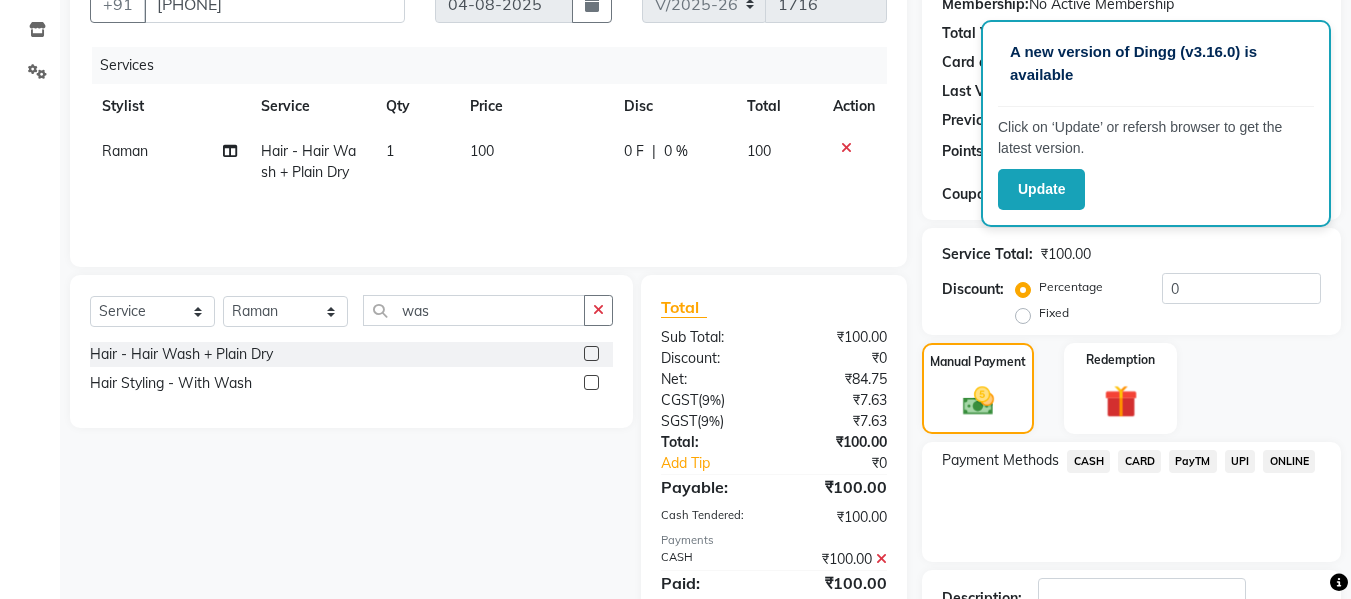 scroll, scrollTop: 348, scrollLeft: 0, axis: vertical 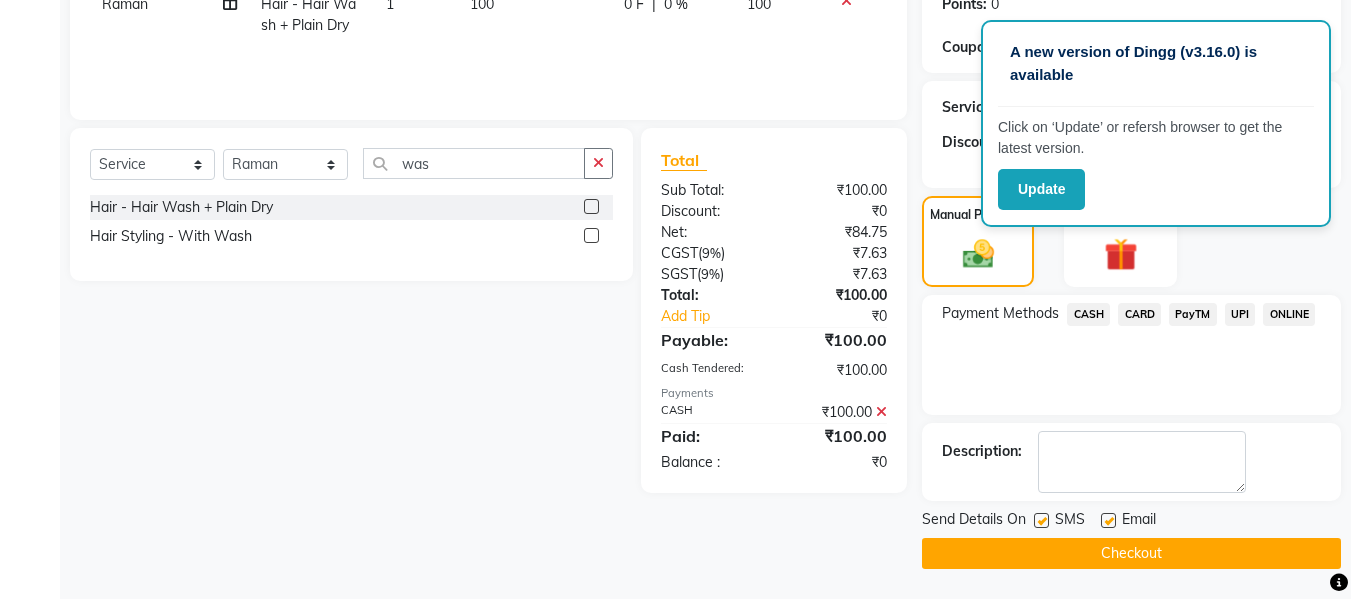 click on "Checkout" 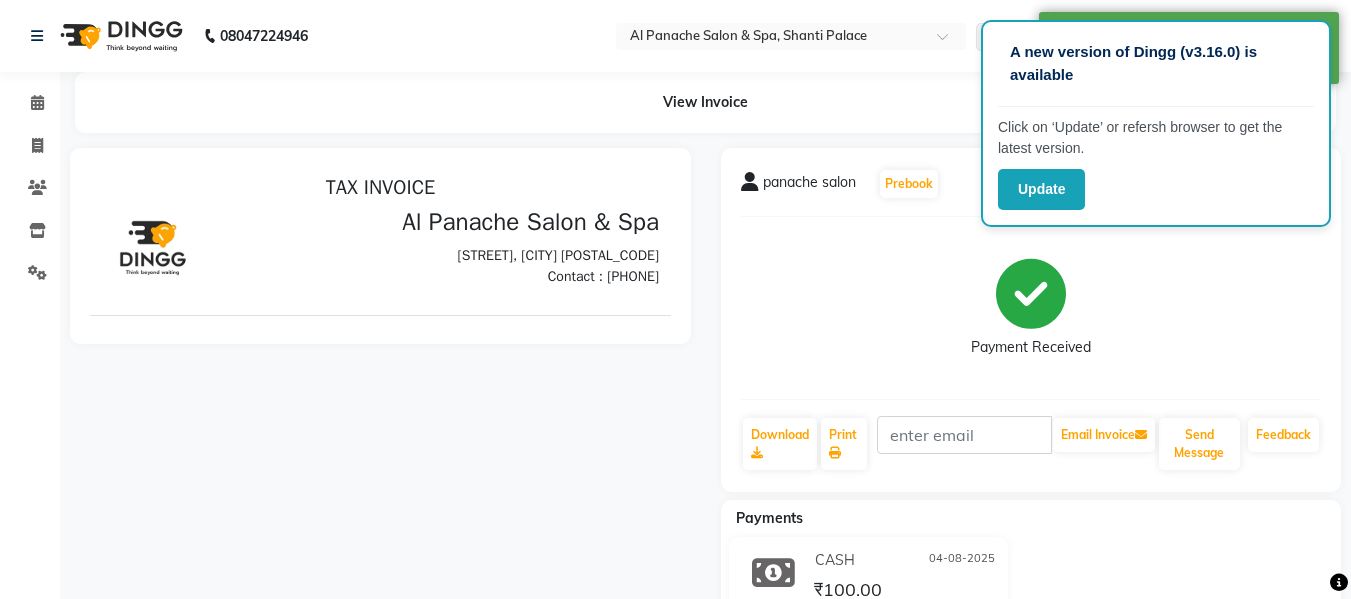 scroll, scrollTop: 0, scrollLeft: 0, axis: both 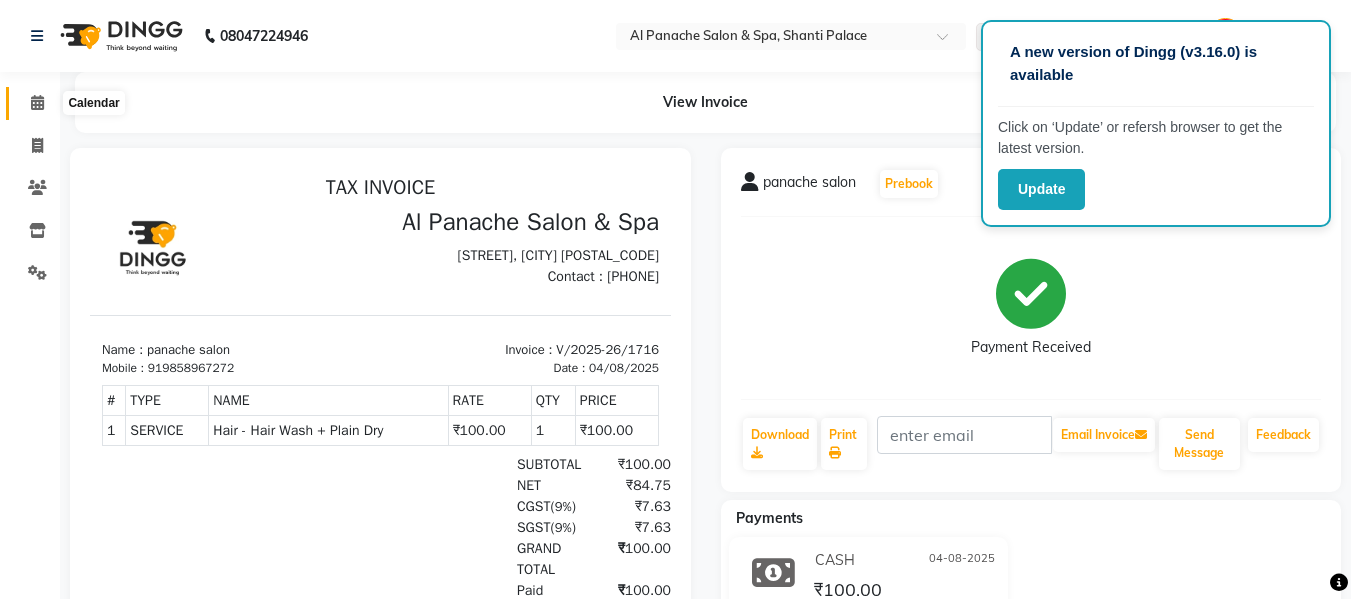click 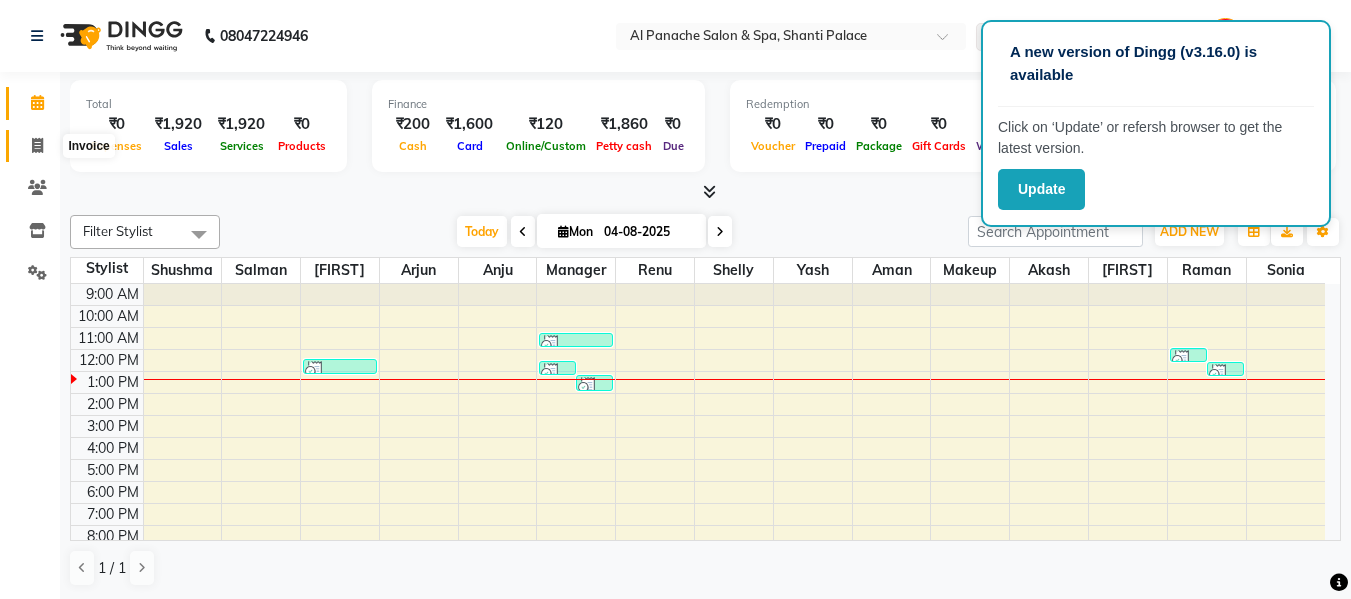 click 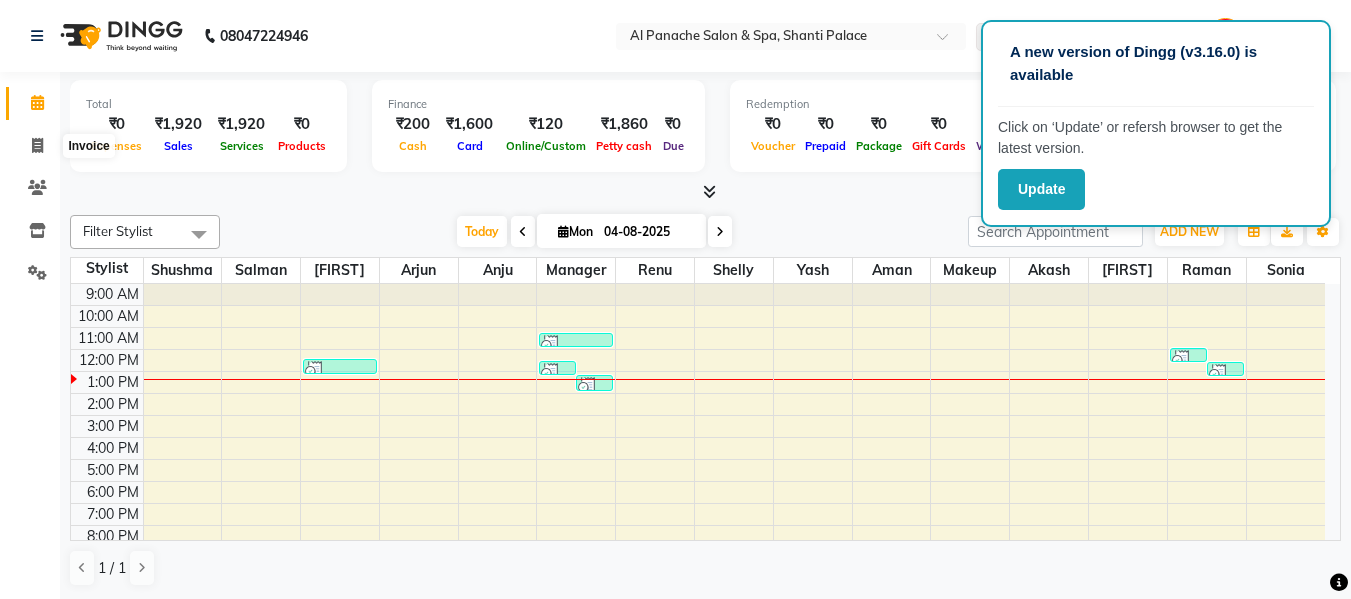 select on "service" 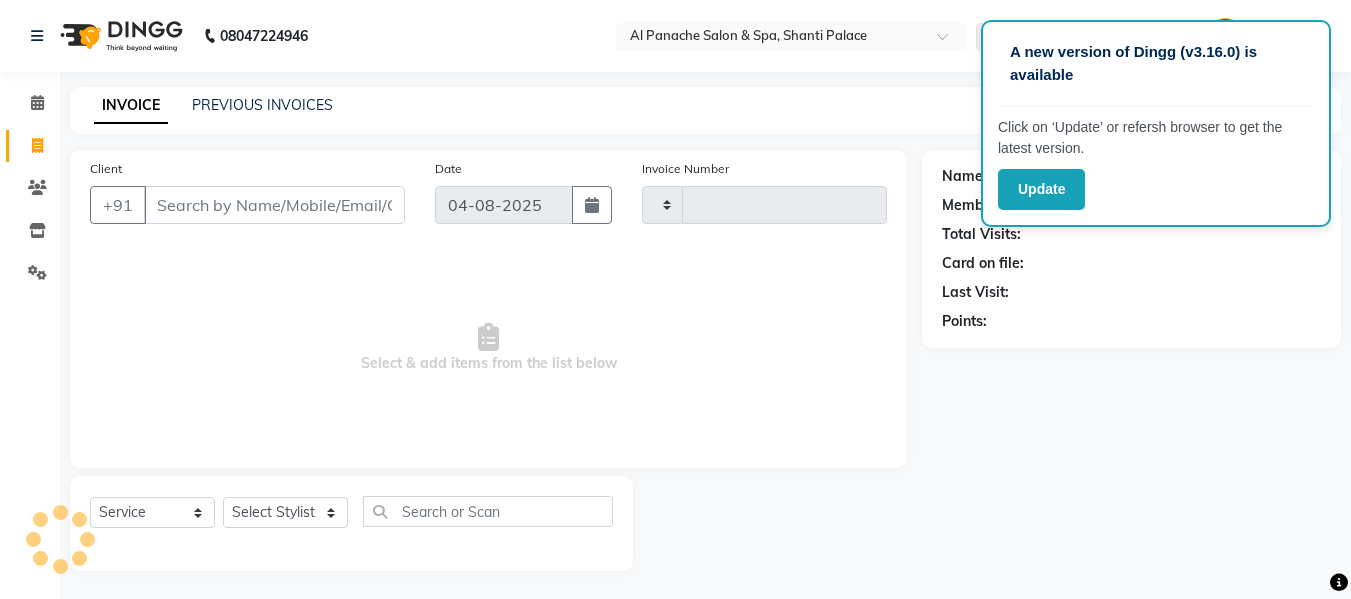 type on "1717" 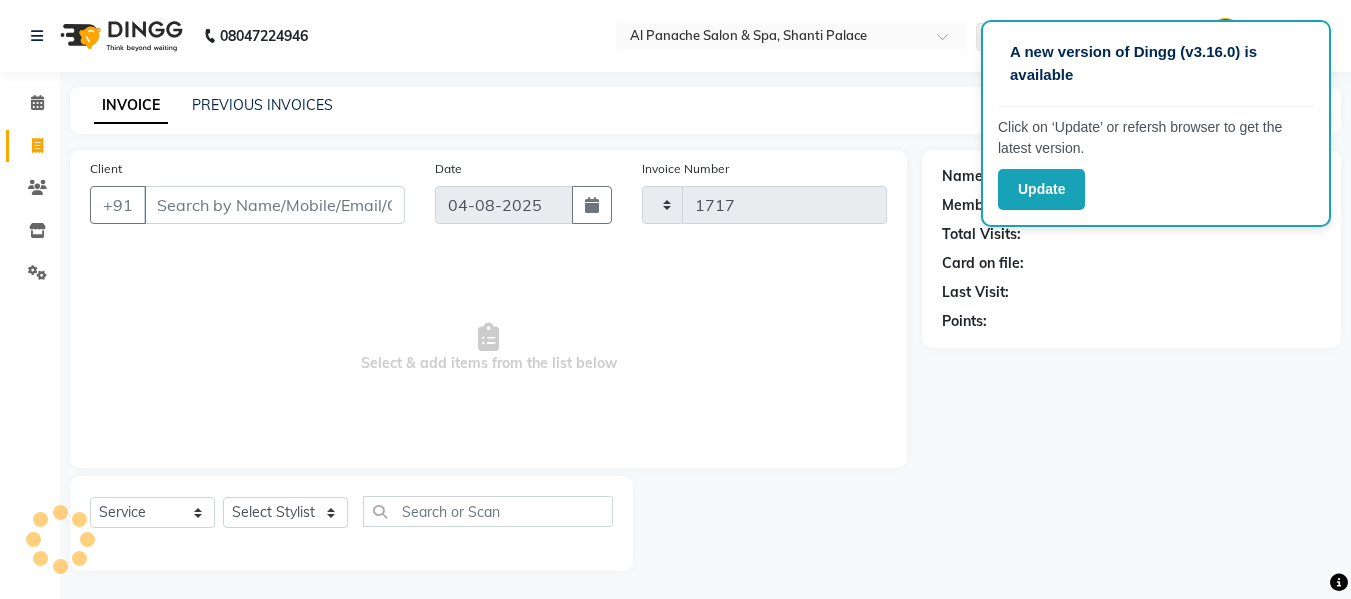 select on "751" 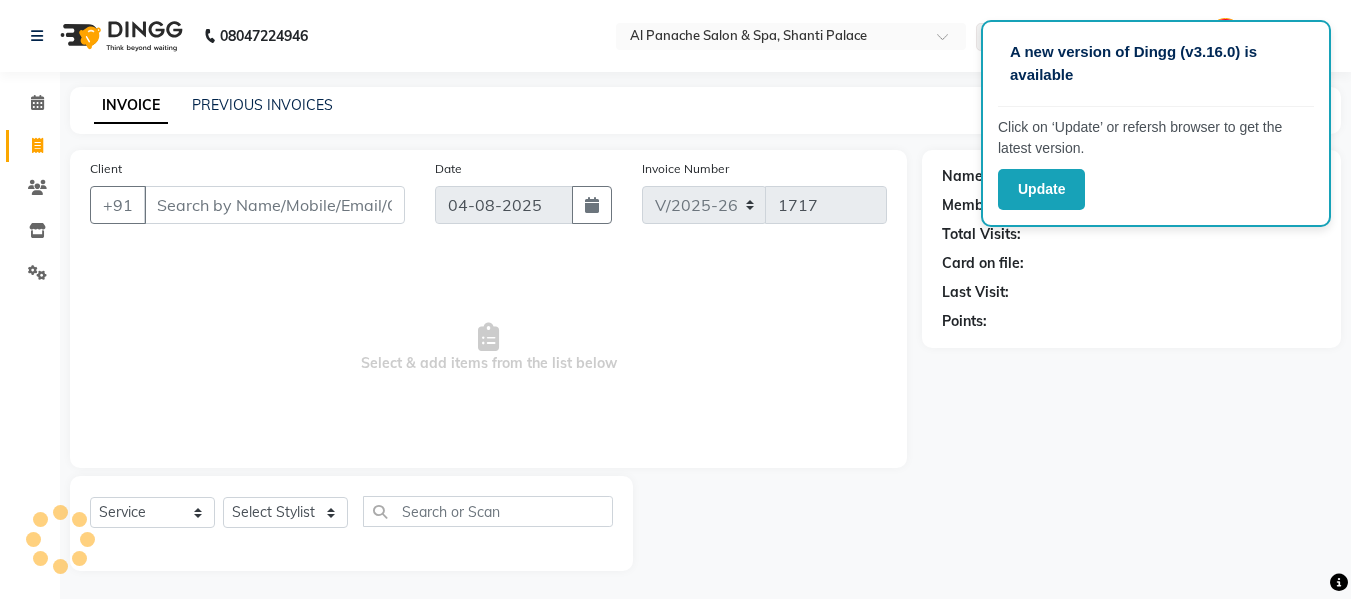 click on "Client" at bounding box center (274, 205) 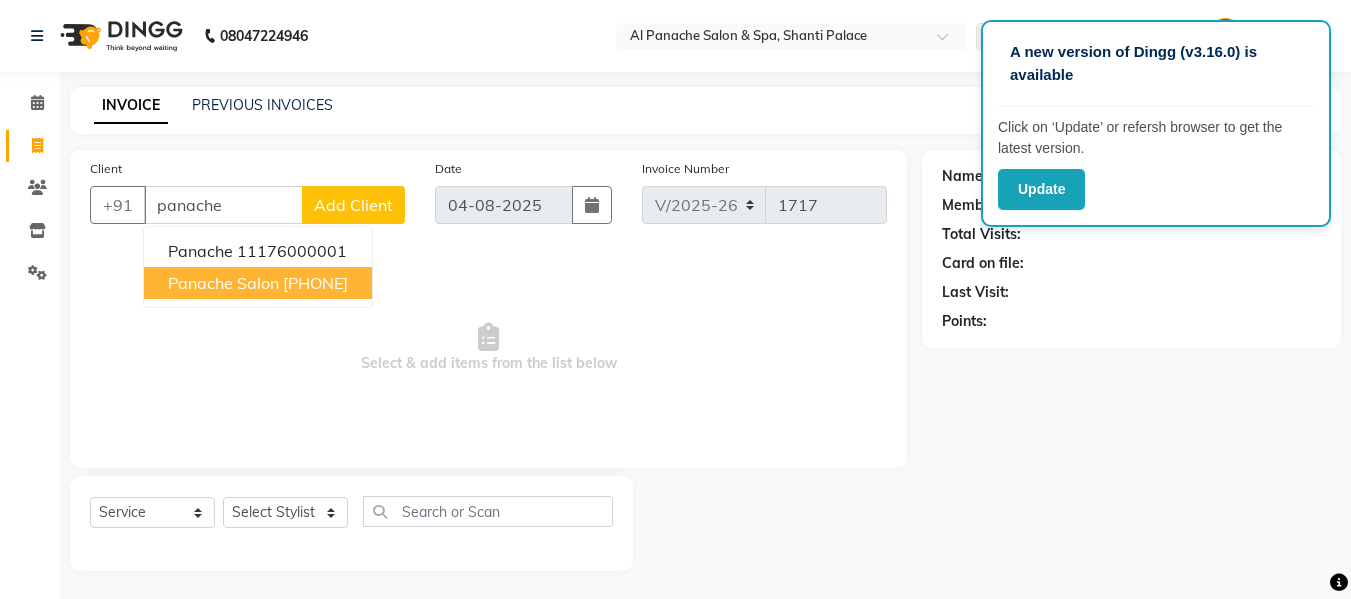 click on "[PHONE]" at bounding box center [315, 283] 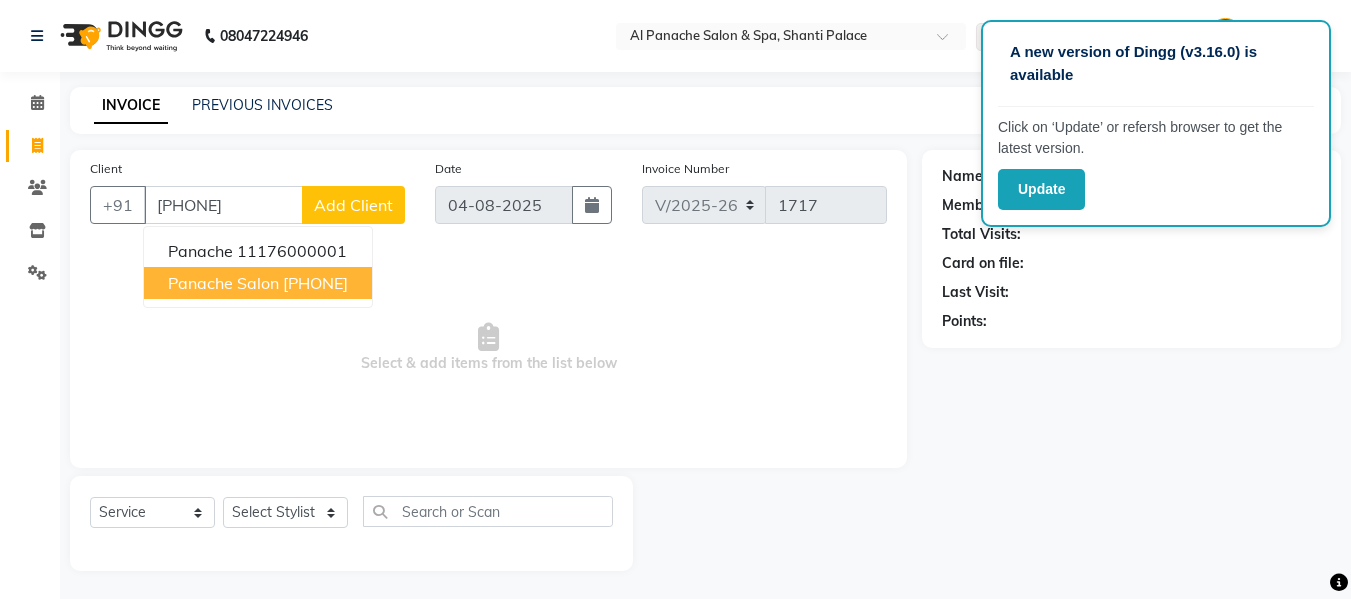 type on "[PHONE]" 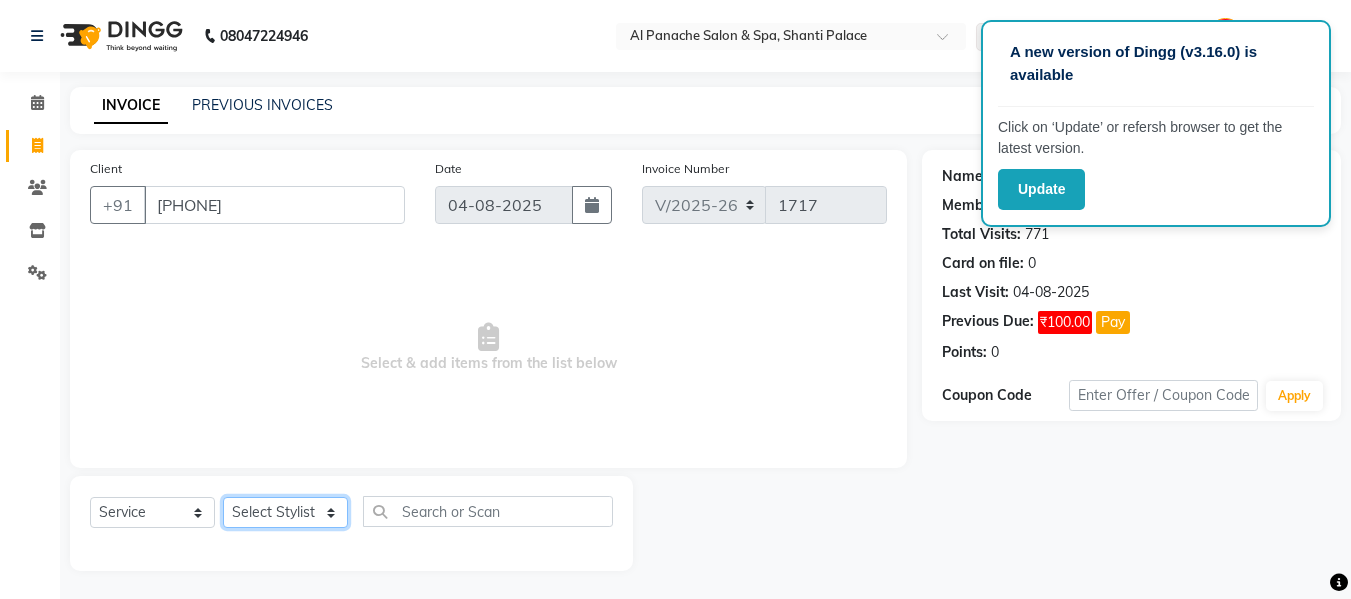 click on "Select Stylist Akash Aman anju Arjun AShu Bhavna Dhadwal Guneek Makeup Manager Raman Renu Salman Shelly shushma Sonia yash" 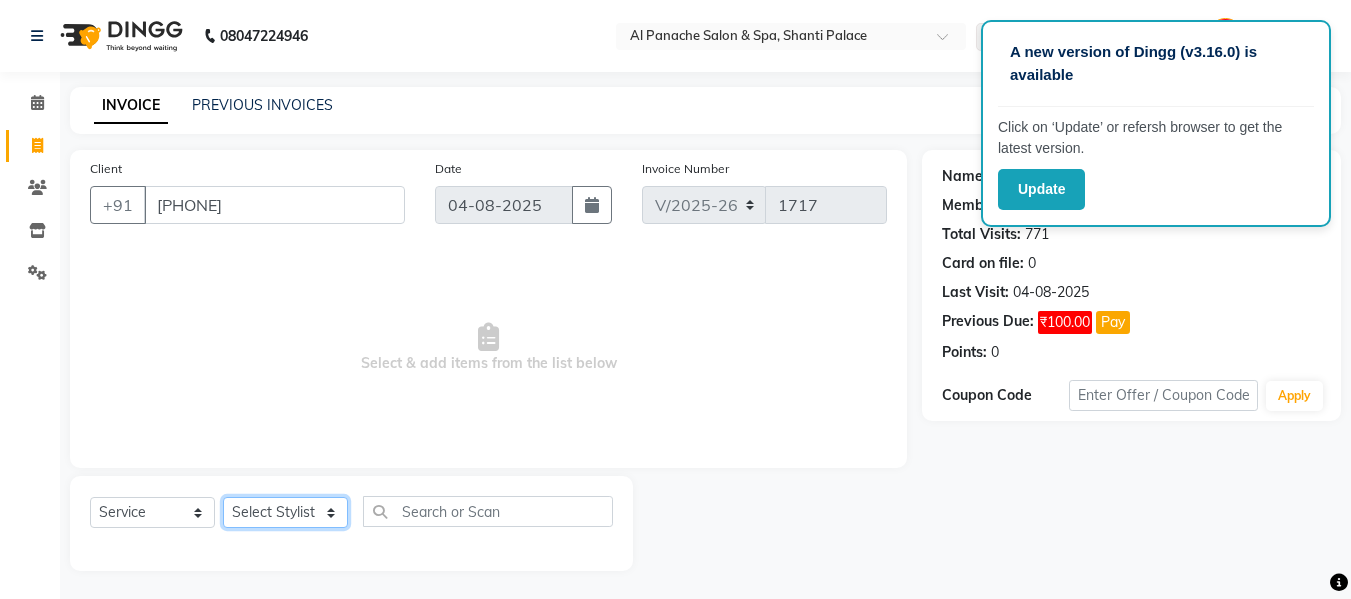 select on "12074" 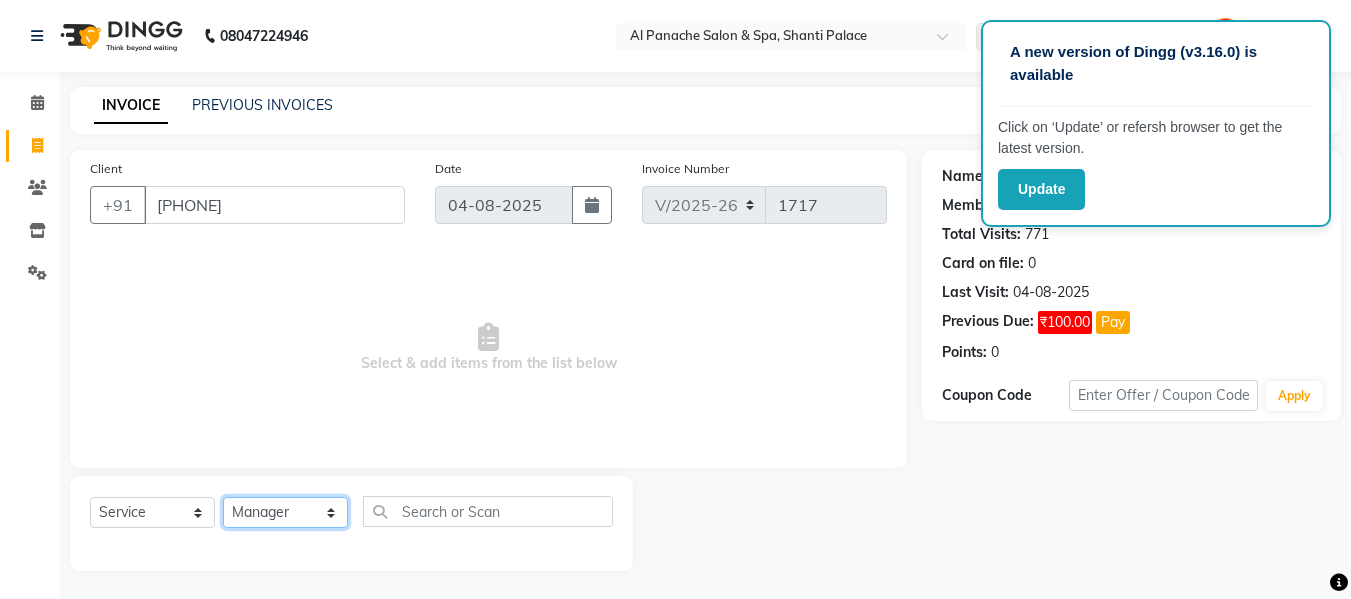 click on "Select Stylist Akash Aman anju Arjun AShu Bhavna Dhadwal Guneek Makeup Manager Raman Renu Salman Shelly shushma Sonia yash" 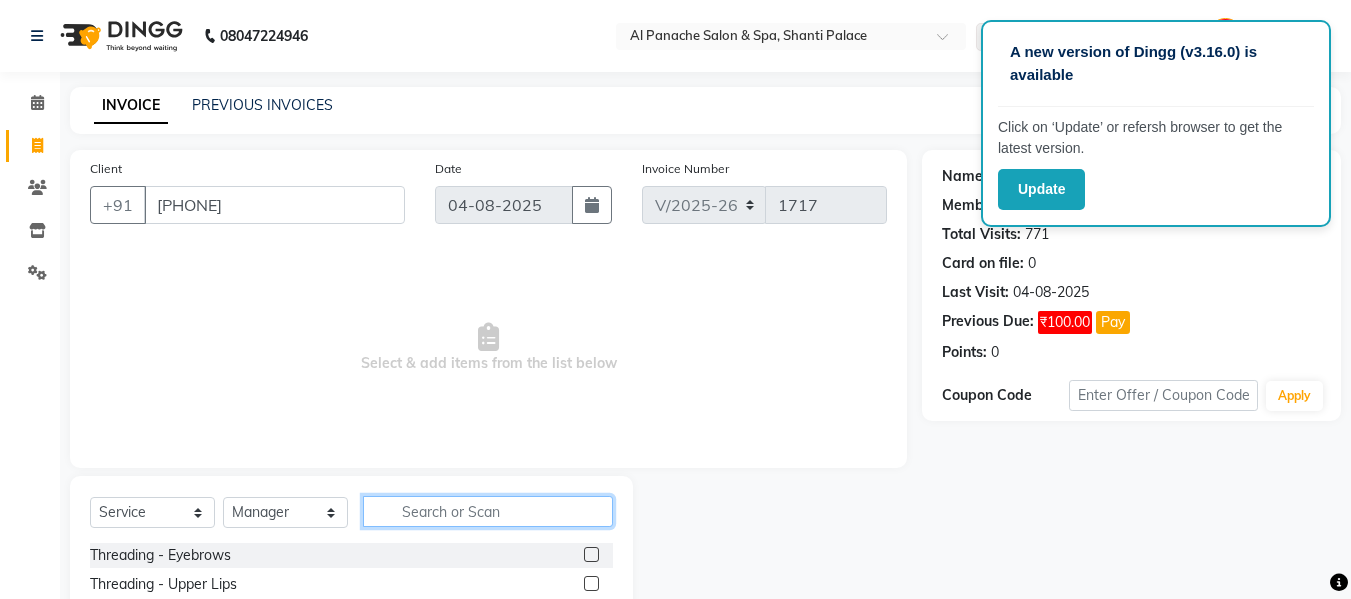 click 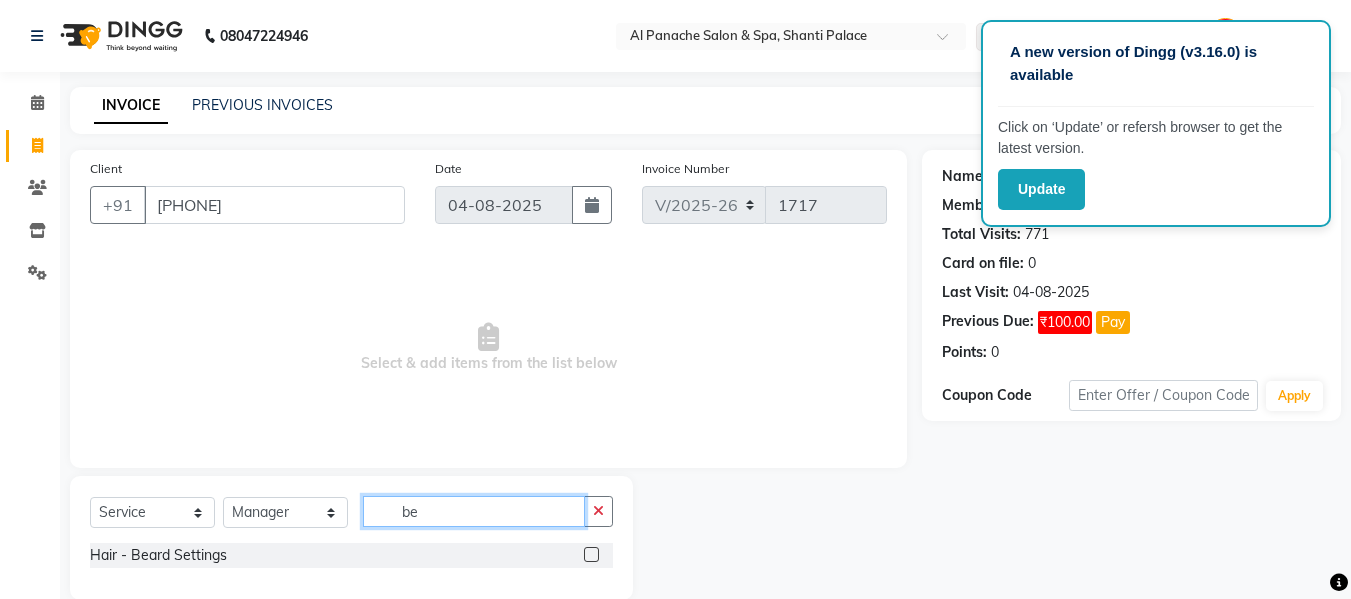 type on "be" 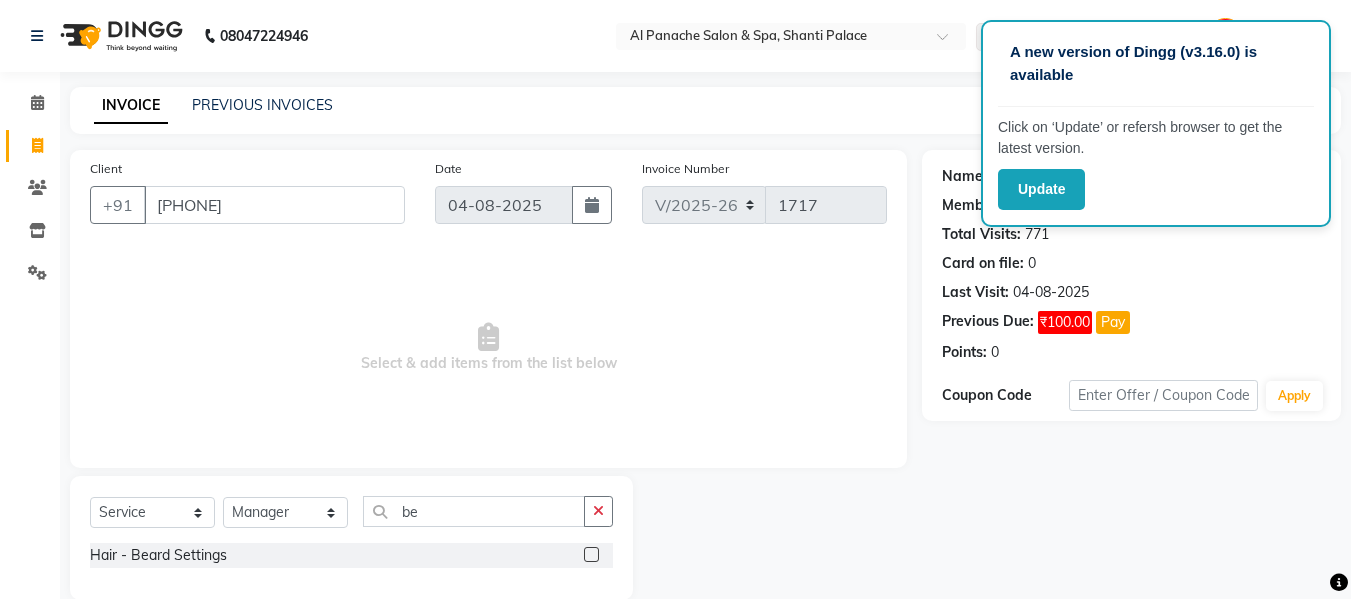 click 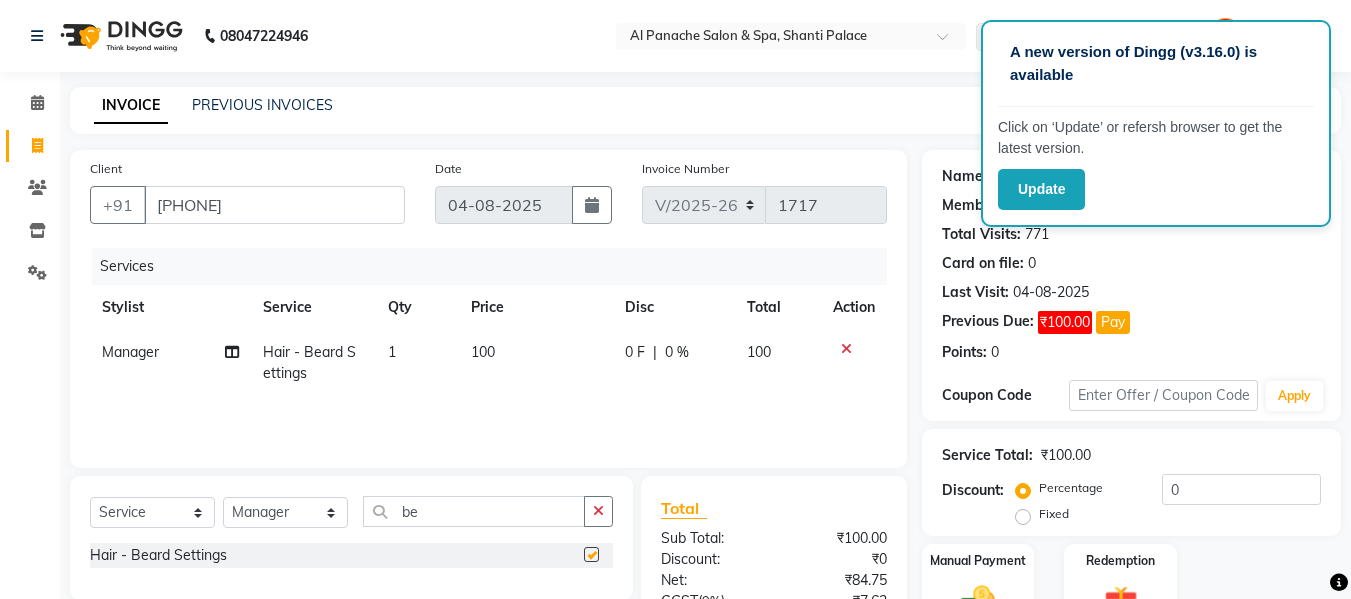 checkbox on "false" 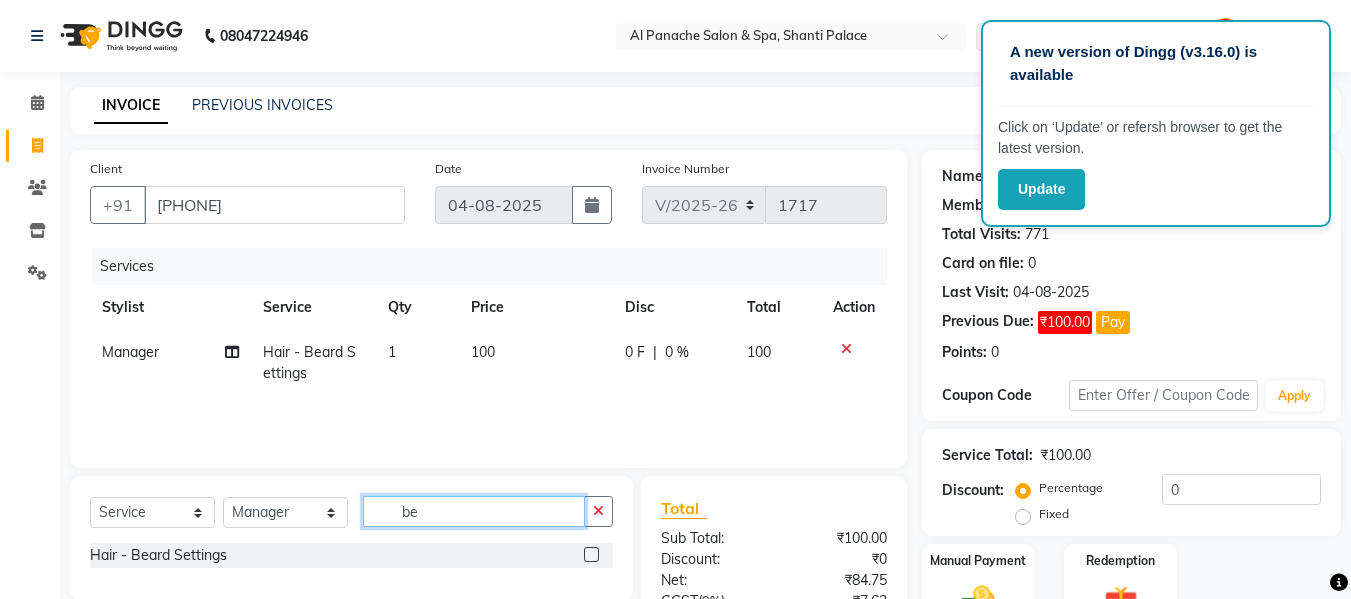 click on "be" 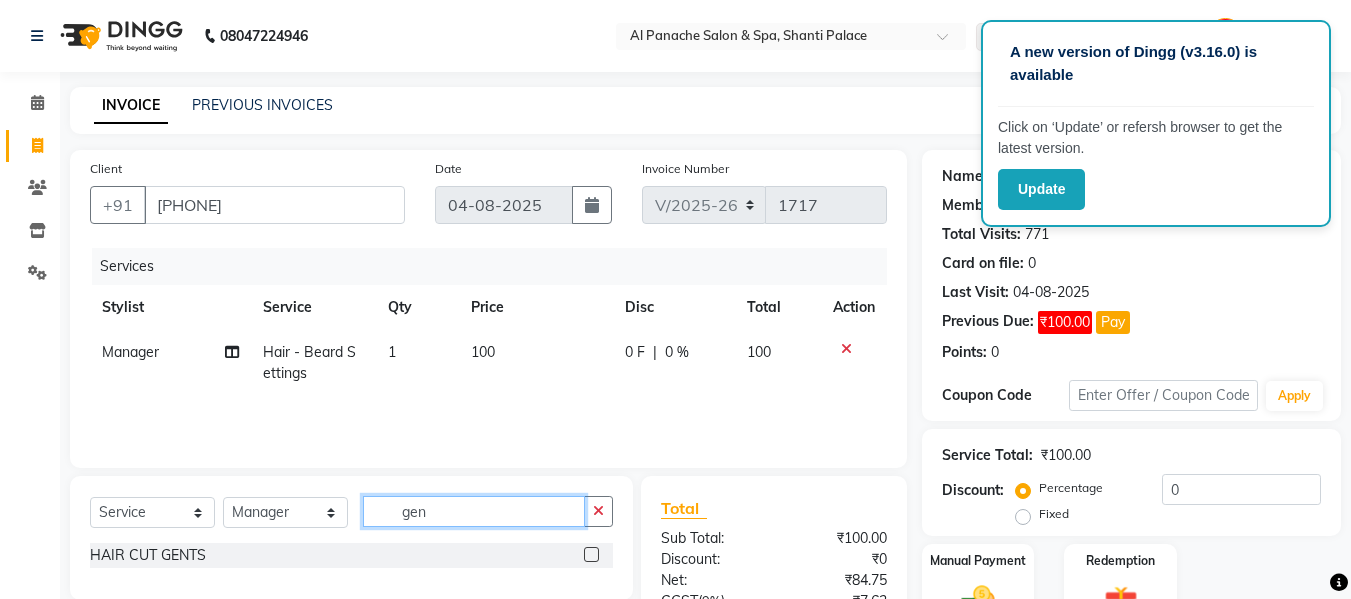 type on "gen" 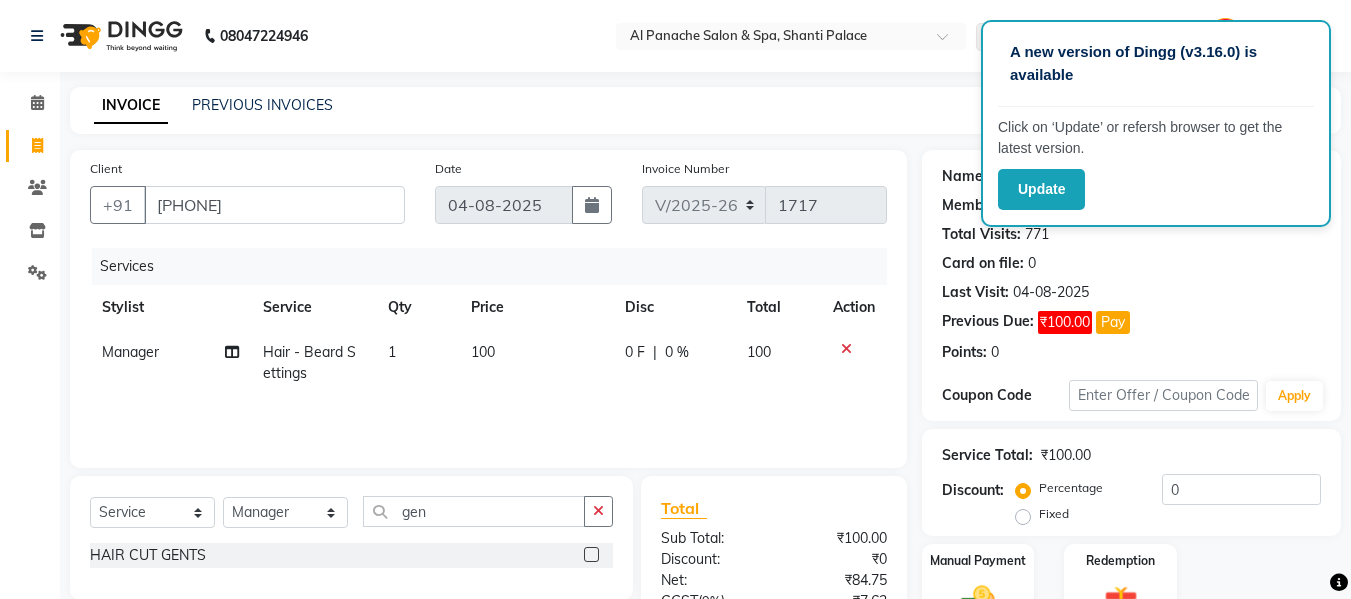 click 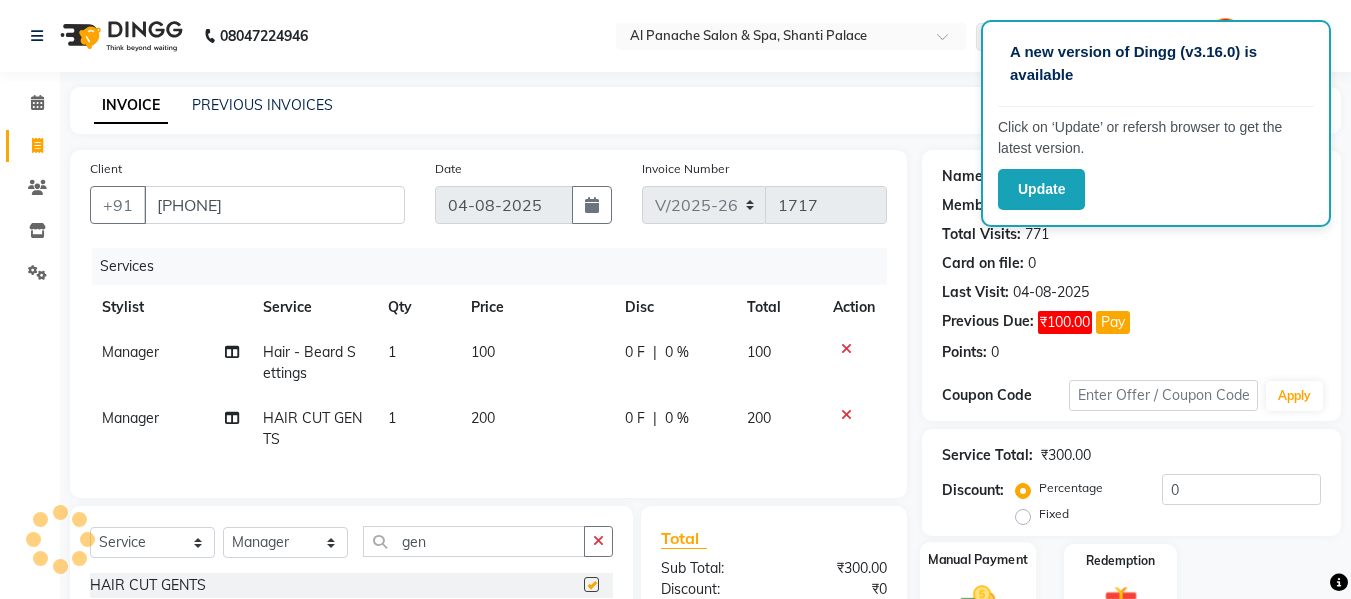 checkbox on "false" 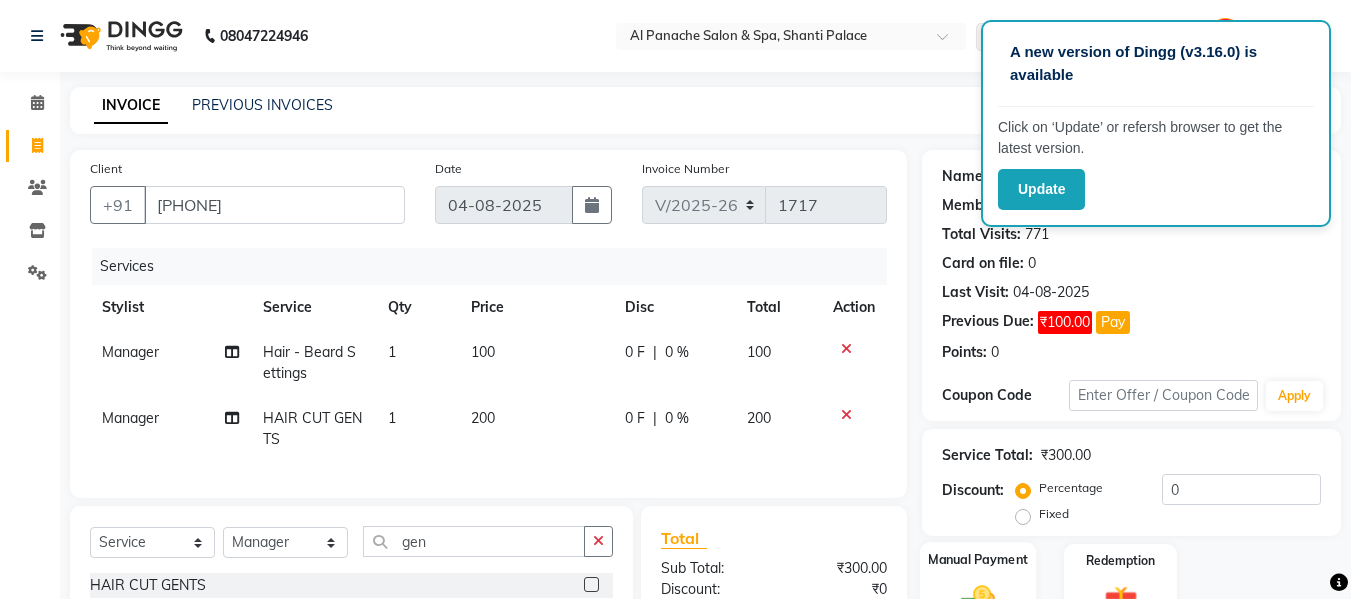click on "Manual Payment" 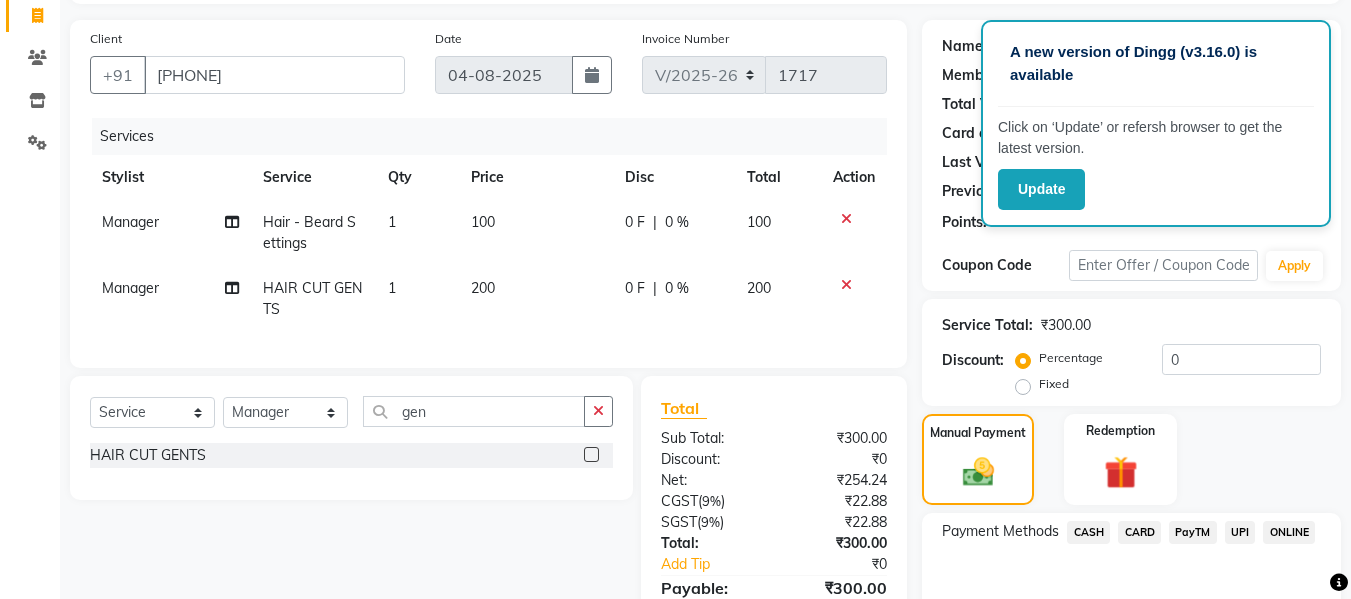scroll, scrollTop: 246, scrollLeft: 0, axis: vertical 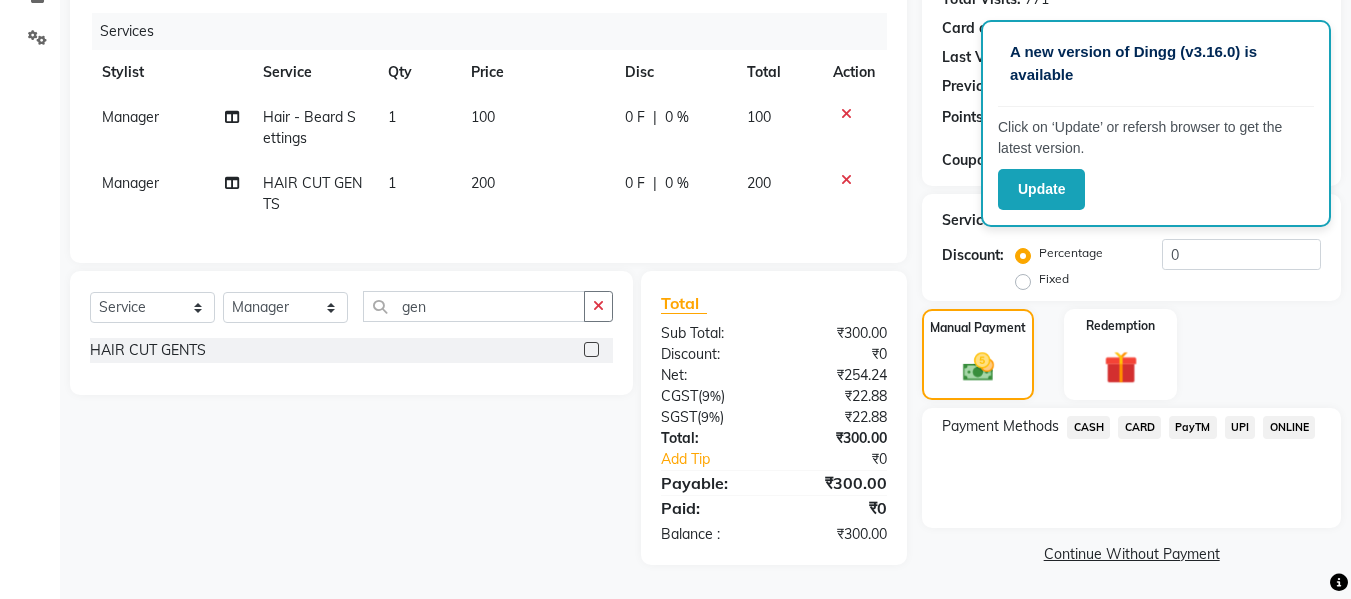 click on "UPI" 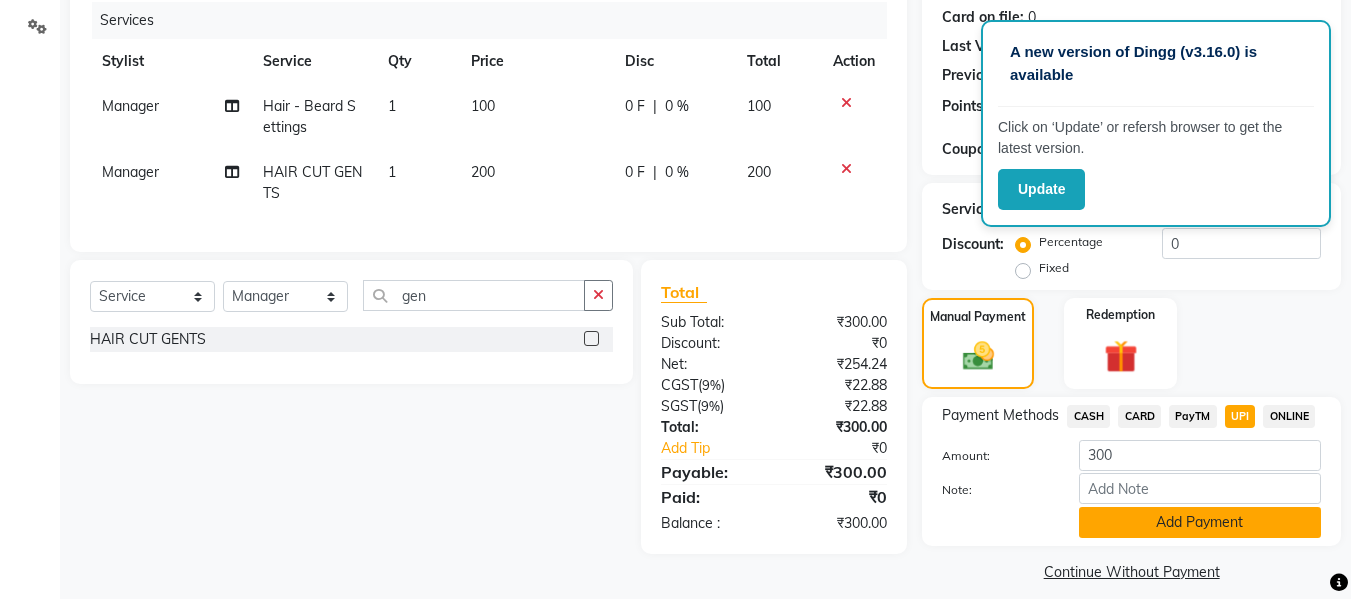 click on "Add Payment" 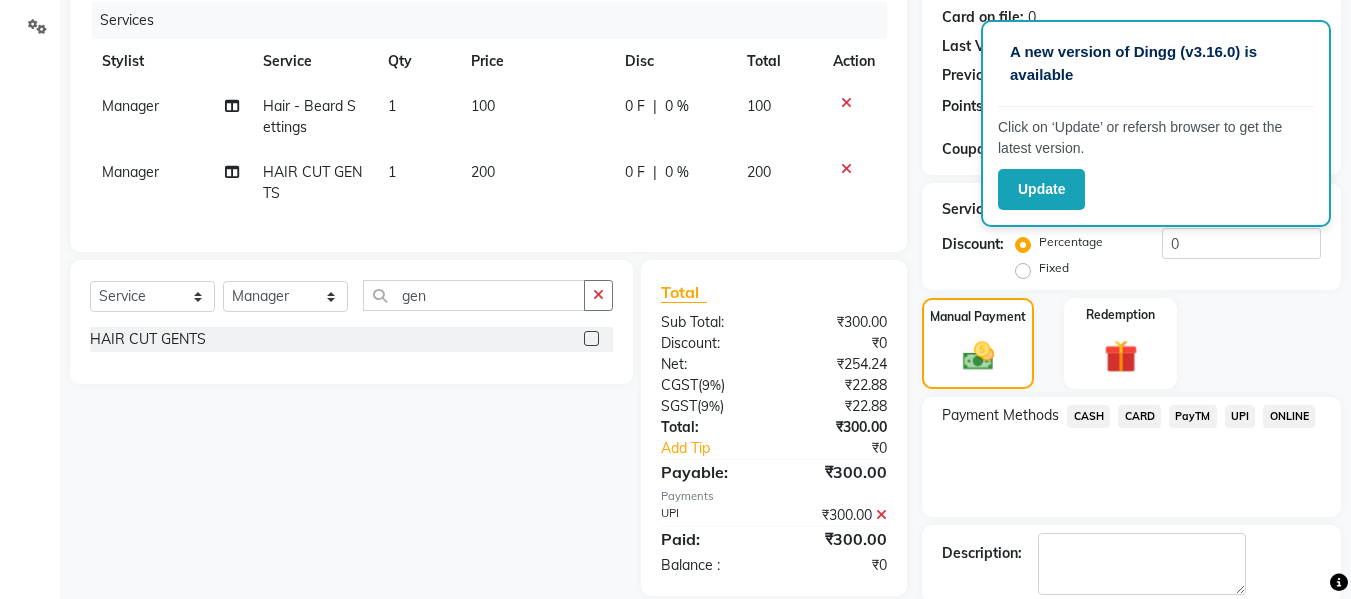 scroll, scrollTop: 348, scrollLeft: 0, axis: vertical 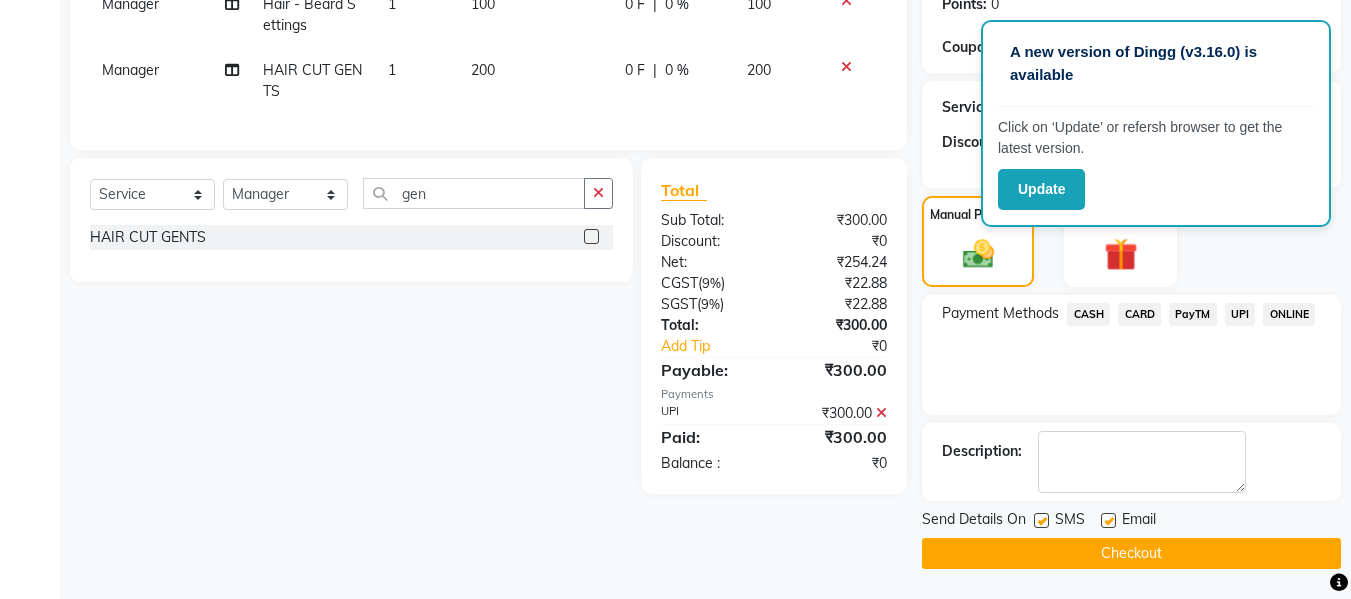 click on "Checkout" 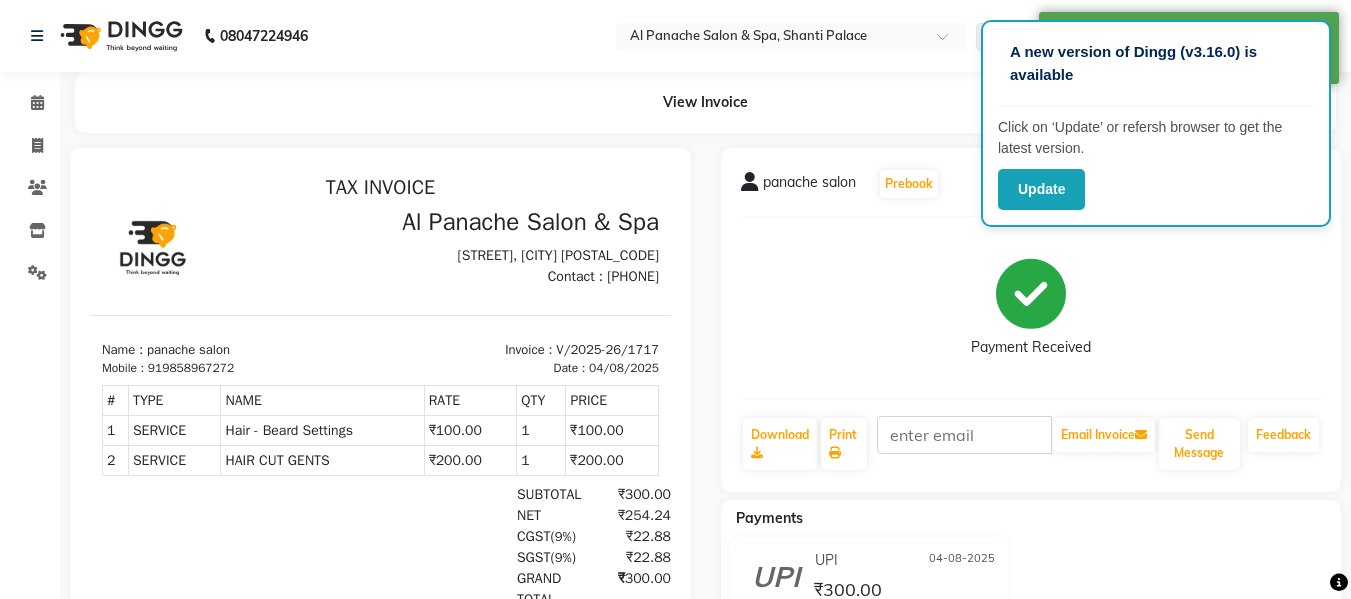 scroll, scrollTop: 0, scrollLeft: 0, axis: both 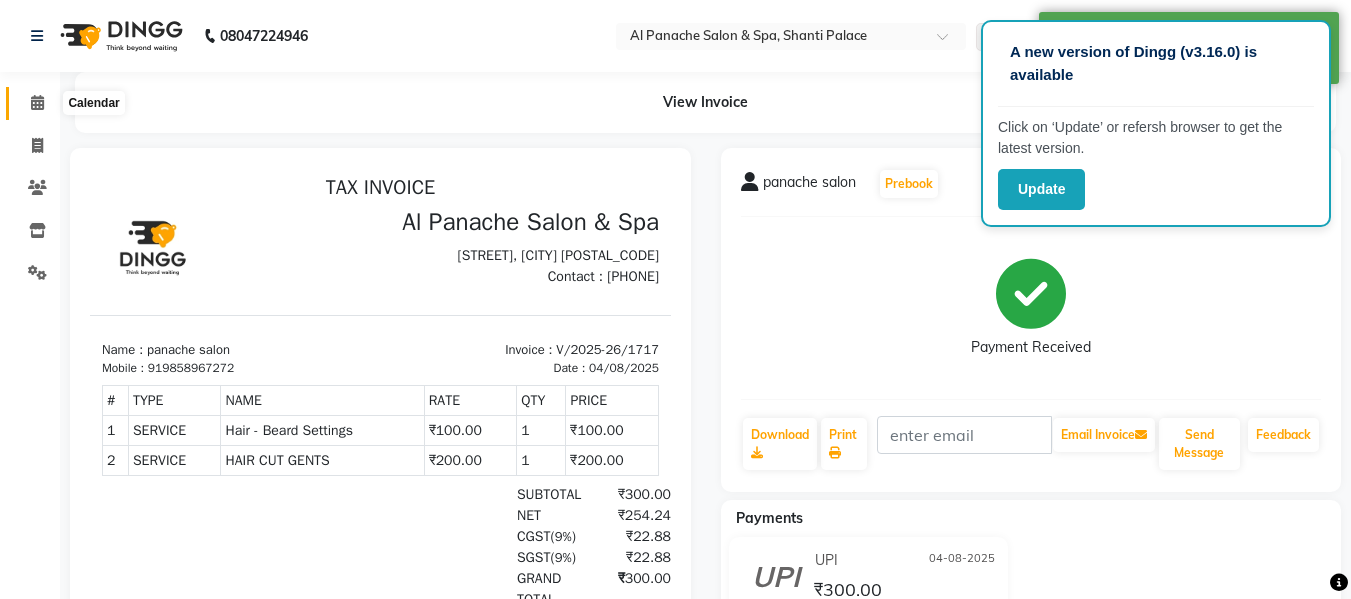 click 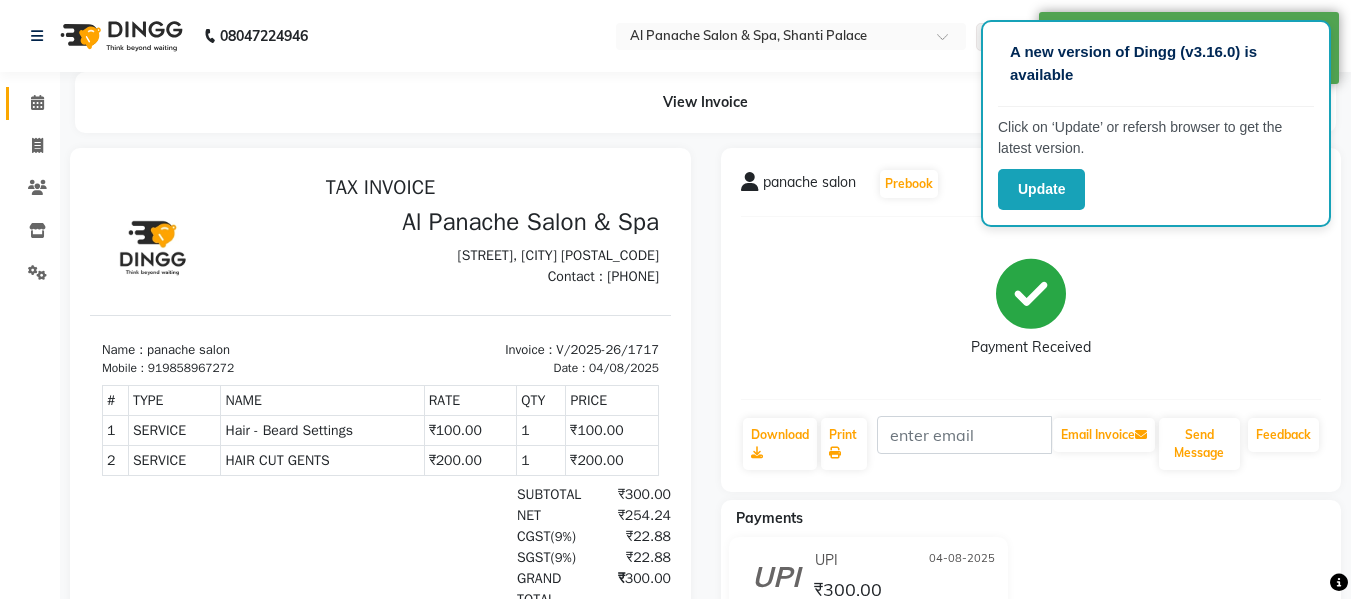 scroll, scrollTop: 0, scrollLeft: 0, axis: both 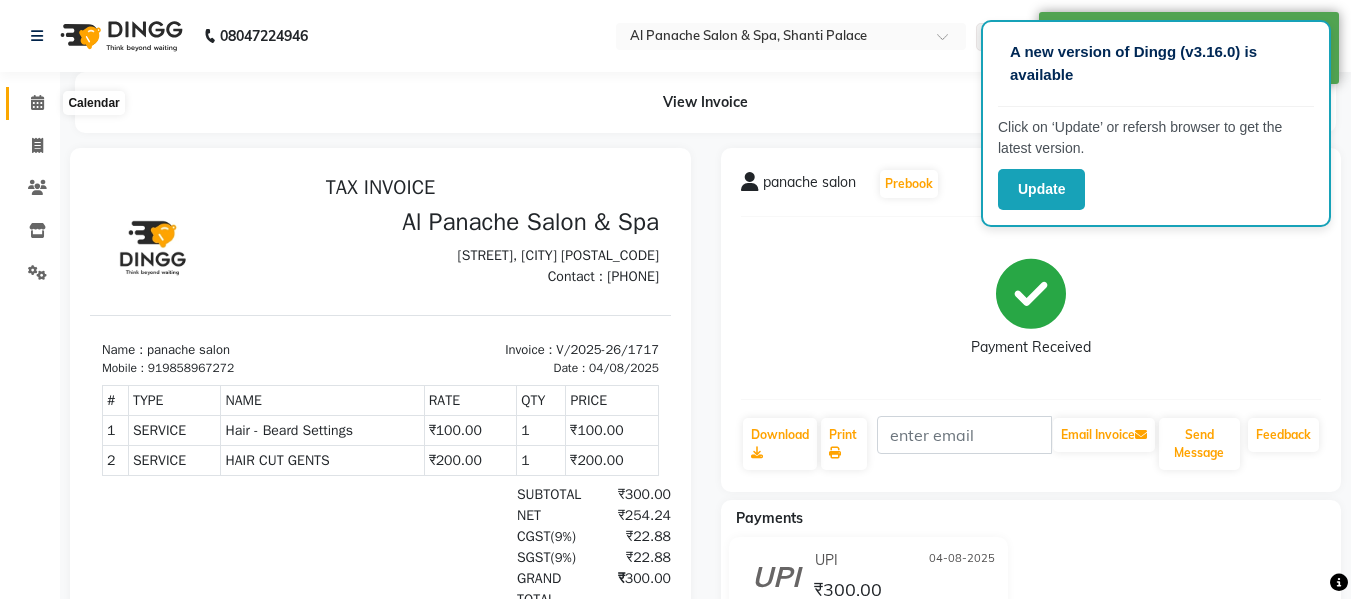 click 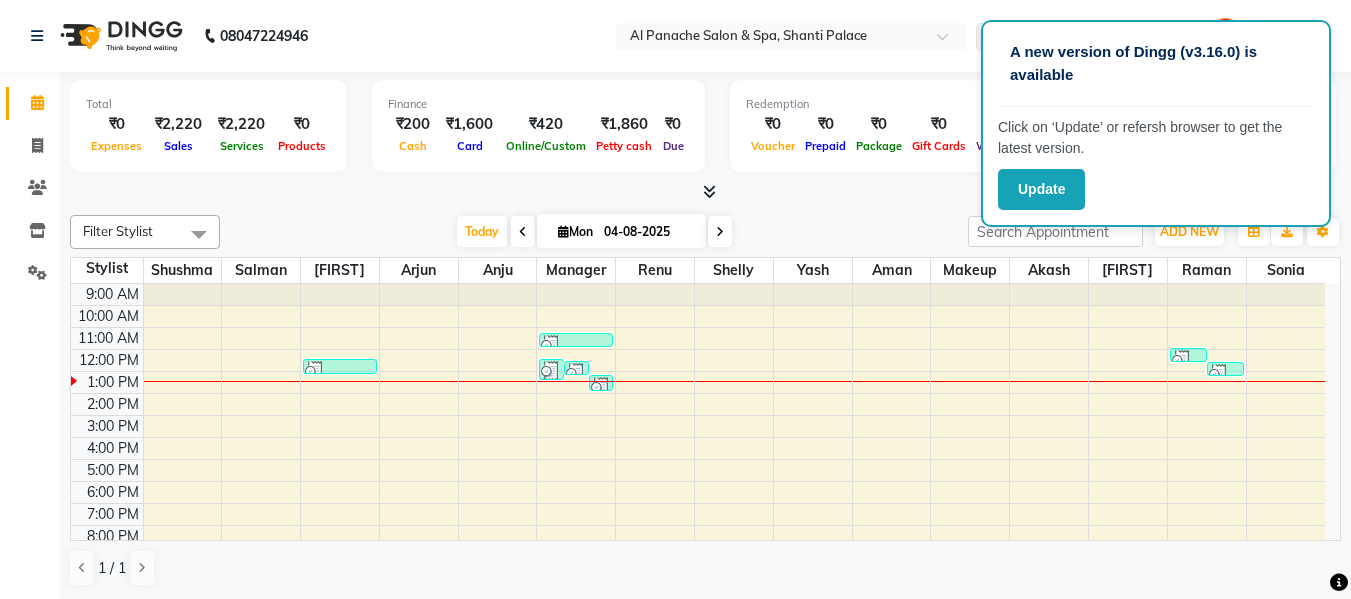 scroll, scrollTop: 1, scrollLeft: 0, axis: vertical 